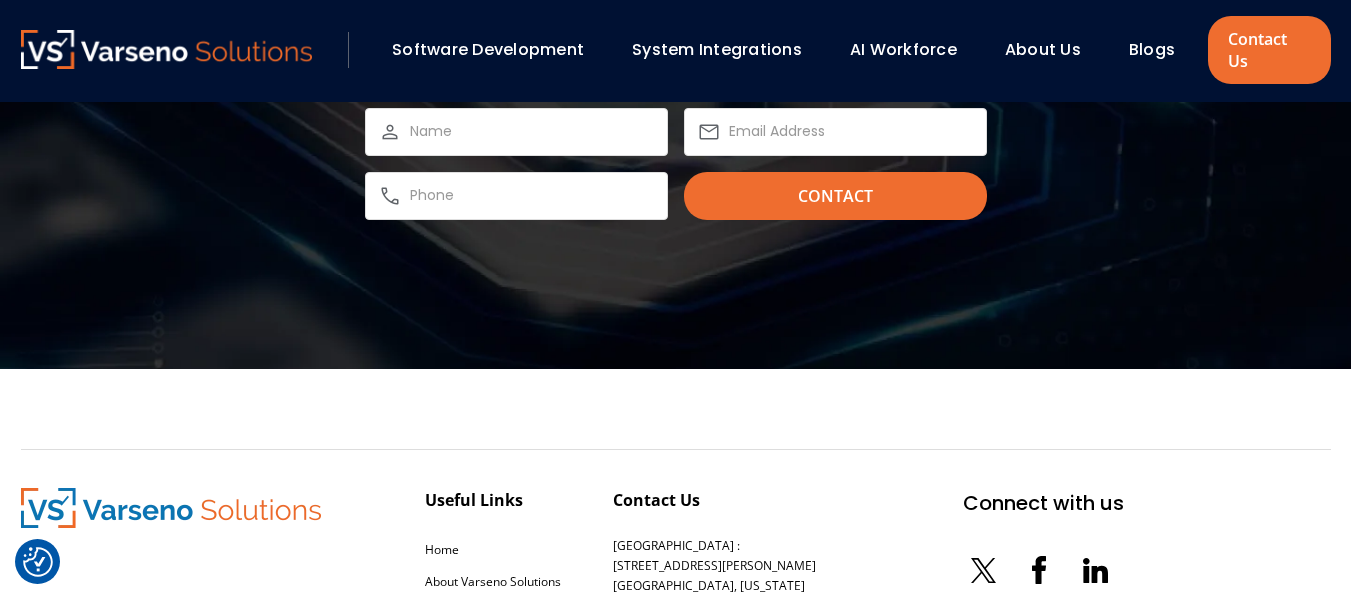 scroll, scrollTop: 6015, scrollLeft: 0, axis: vertical 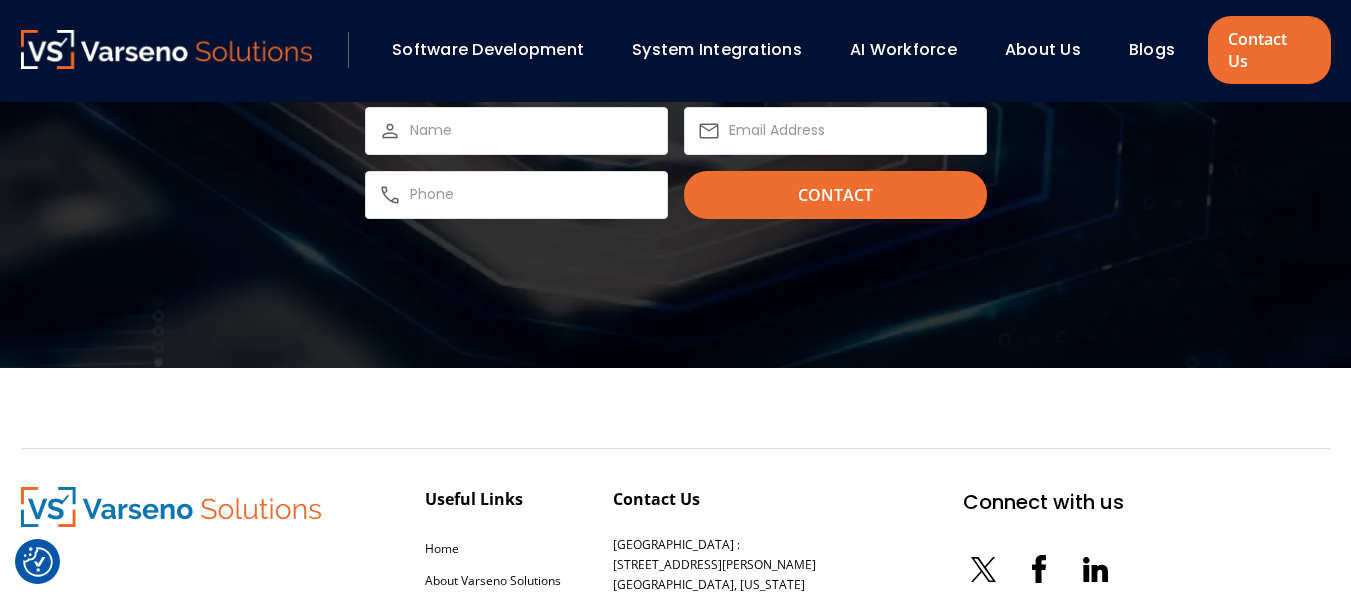 click at bounding box center [516, 195] 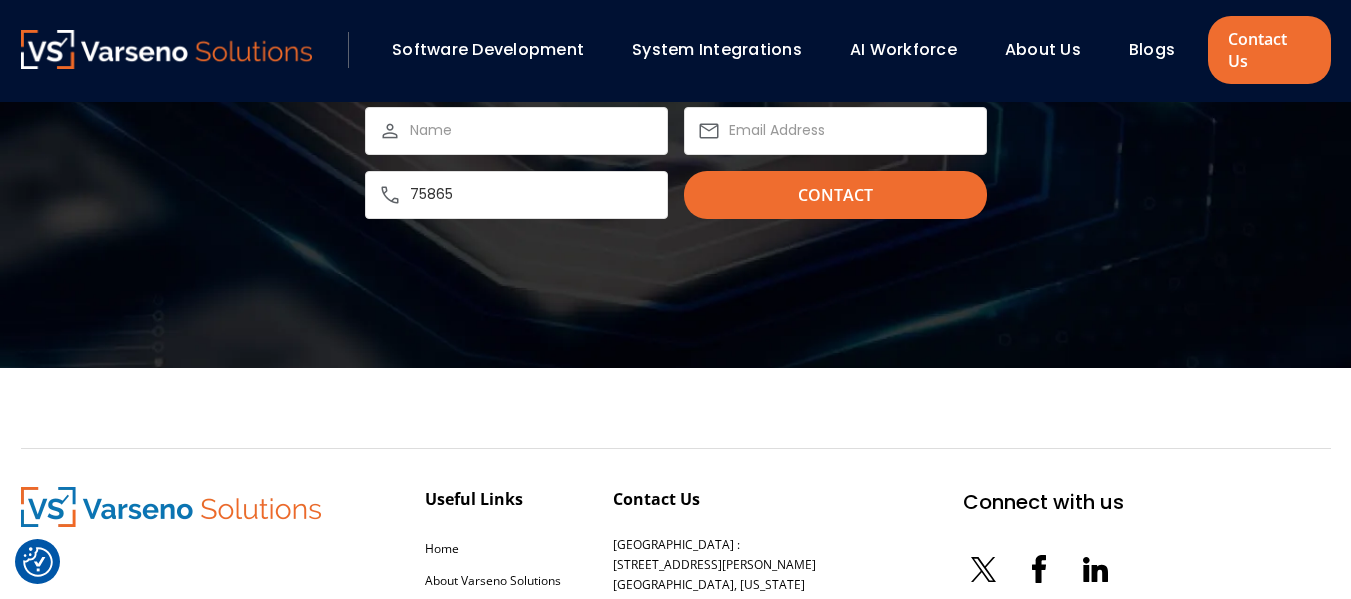 click at bounding box center [532, 131] 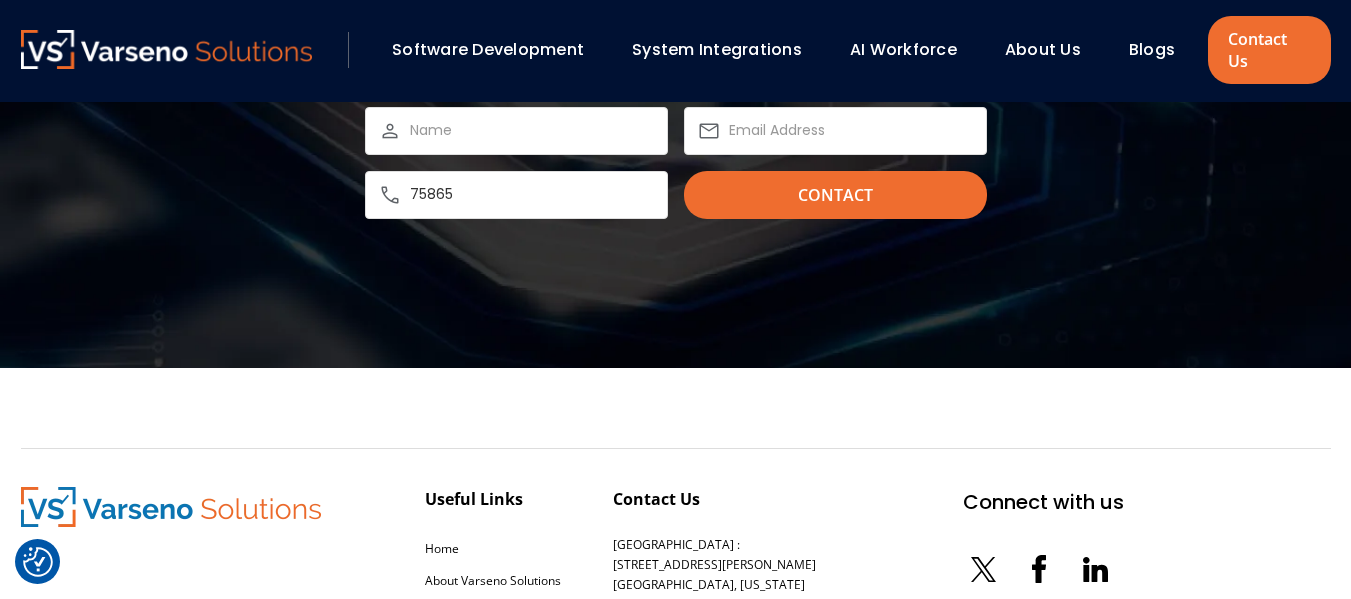 click on "75865" at bounding box center (532, 195) 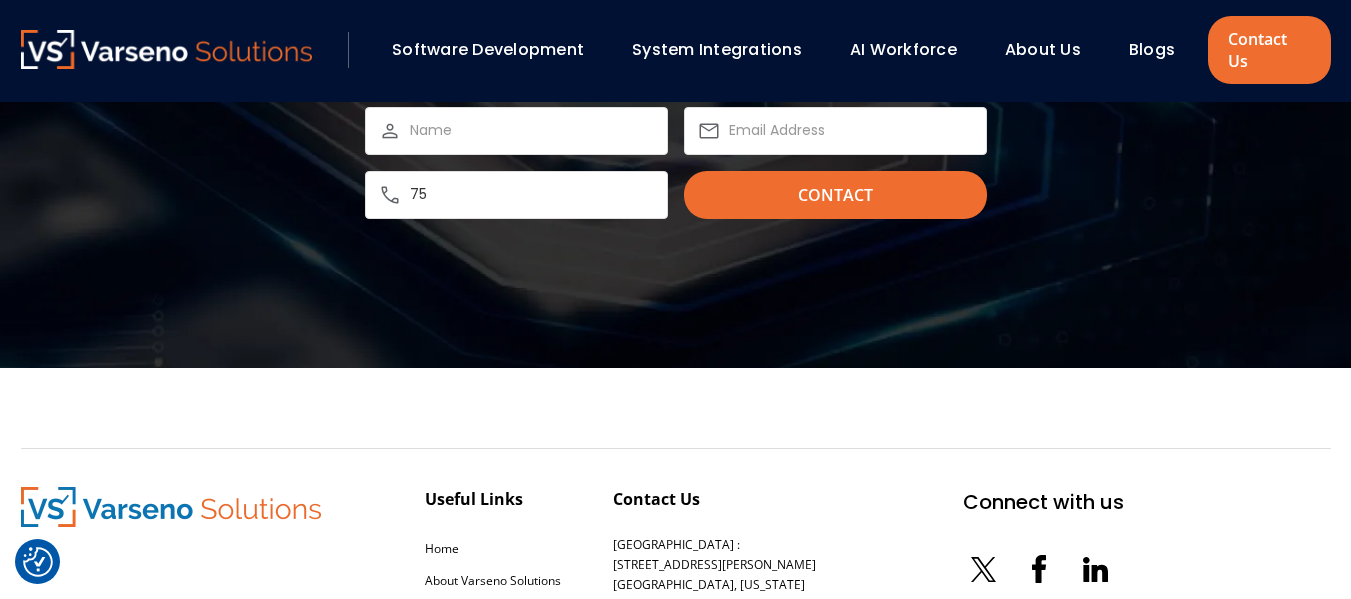 type on "7" 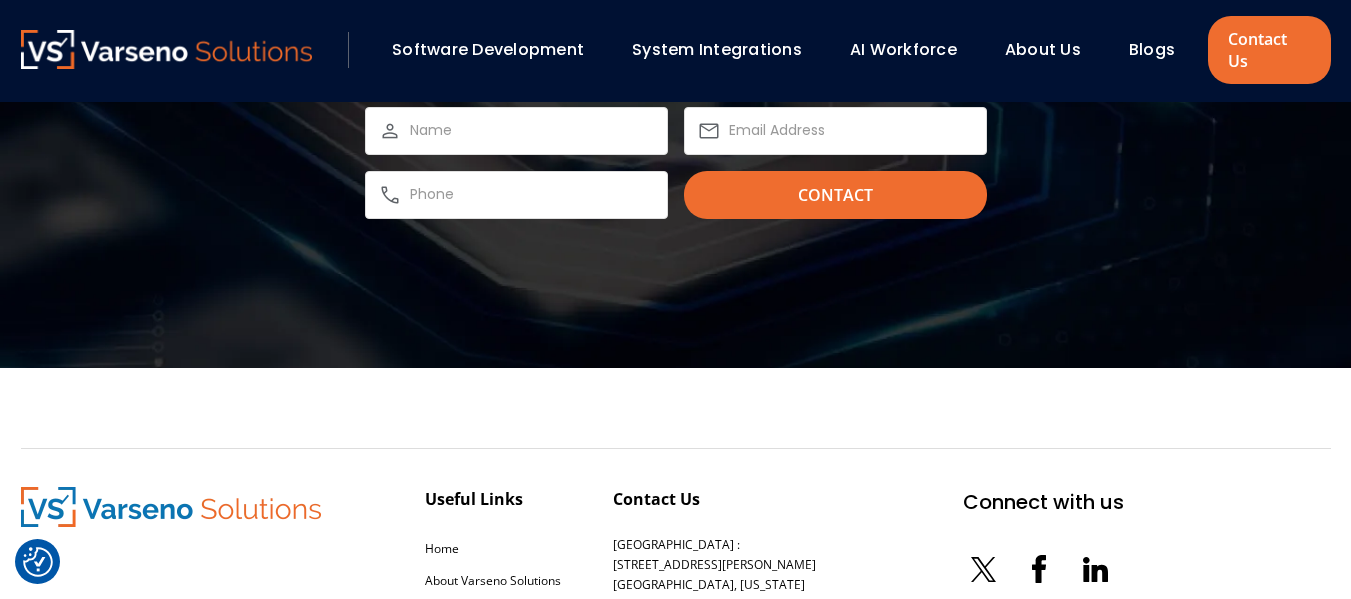 type 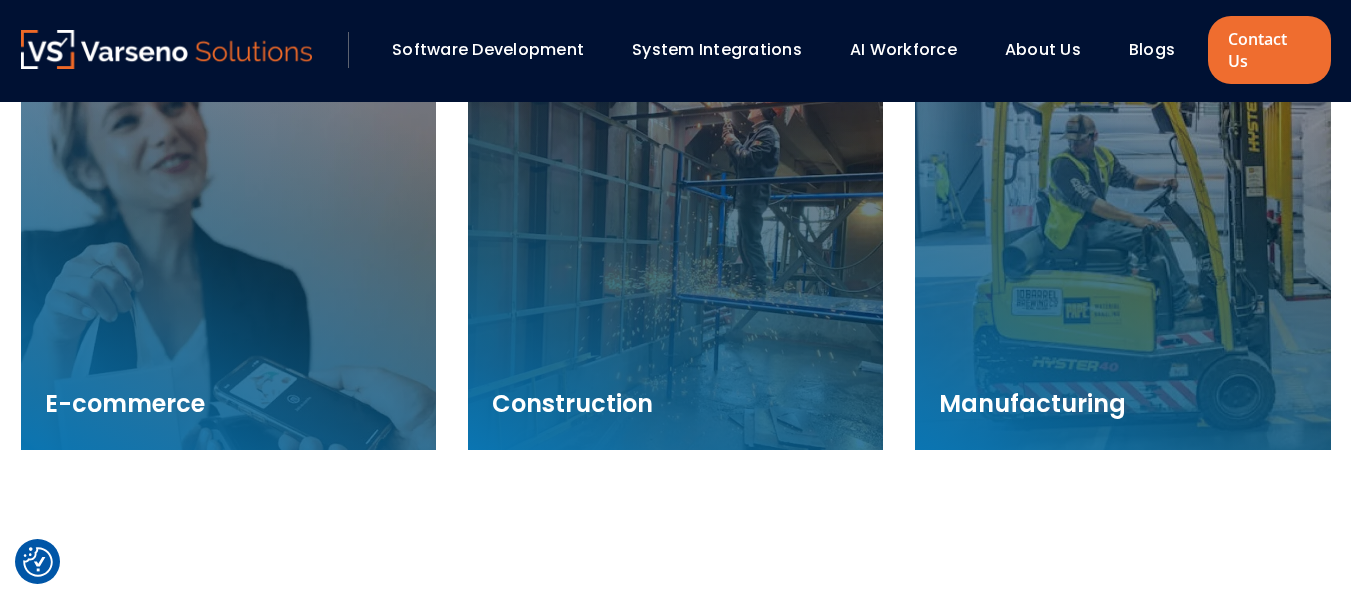 scroll, scrollTop: 2858, scrollLeft: 0, axis: vertical 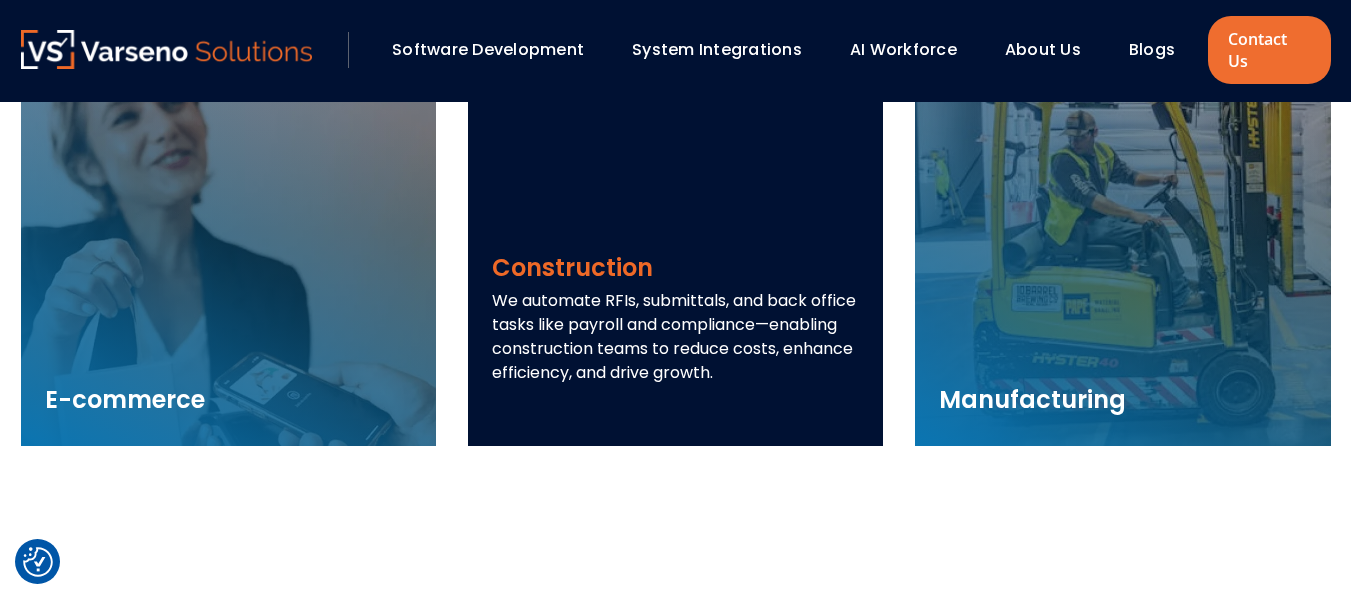 click on "We automate RFIs, submittals, and back office tasks like payroll and compliance—enabling construction teams to reduce costs, enhance efficiency, and drive growth." at bounding box center (675, 337) 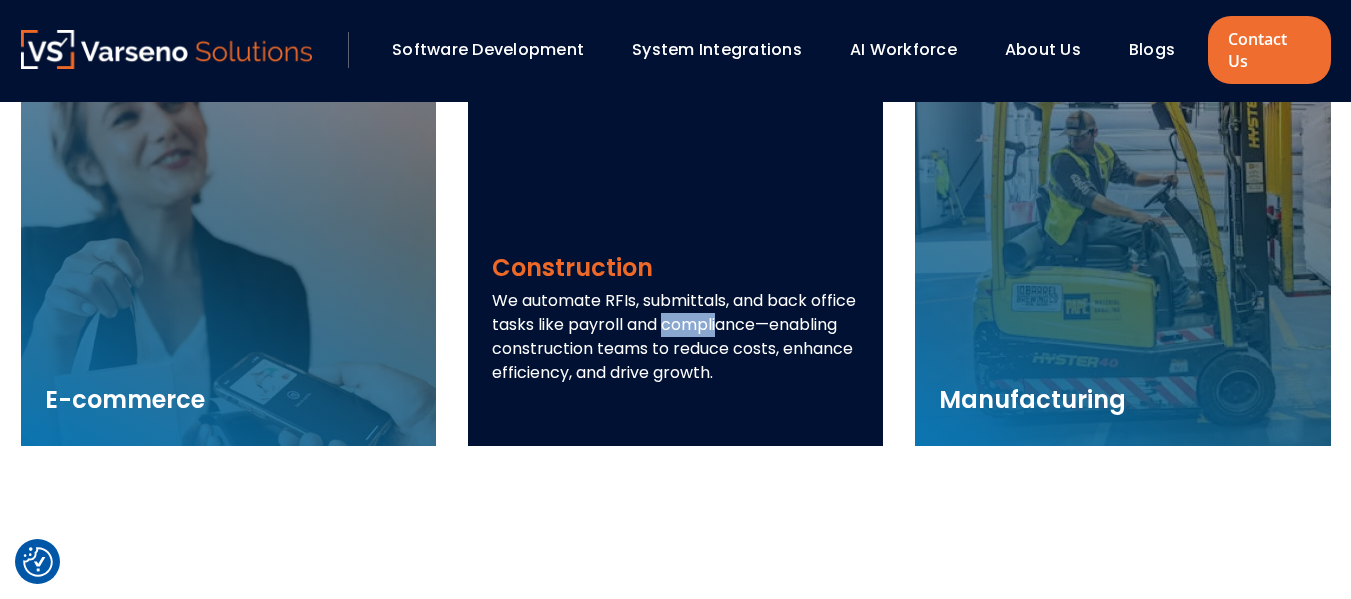 click on "We automate RFIs, submittals, and back office tasks like payroll and compliance—enabling construction teams to reduce costs, enhance efficiency, and drive growth." at bounding box center [675, 337] 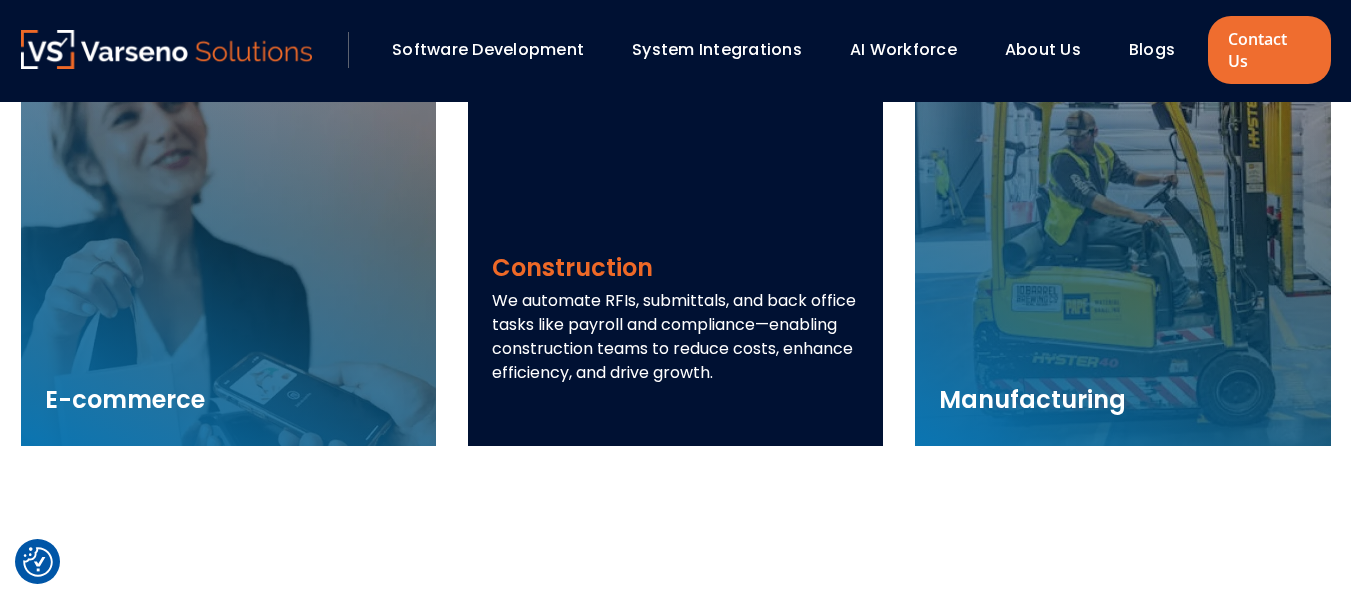 click on "Construction" at bounding box center [675, 268] 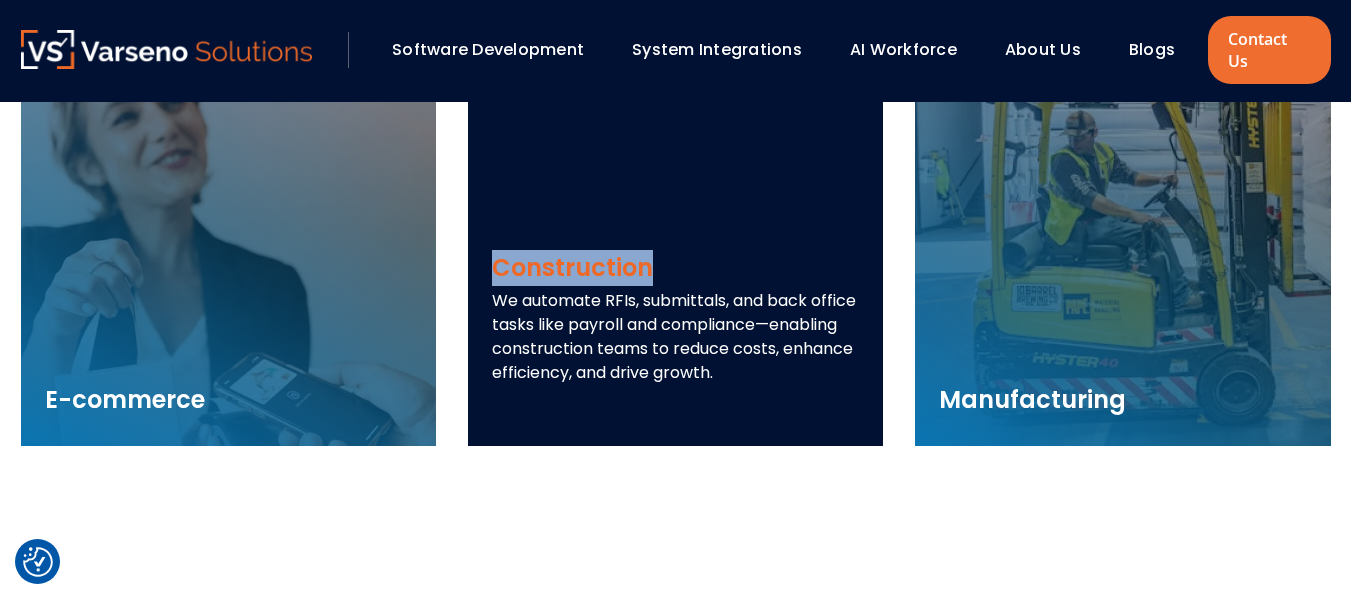 click on "Construction" at bounding box center (675, 268) 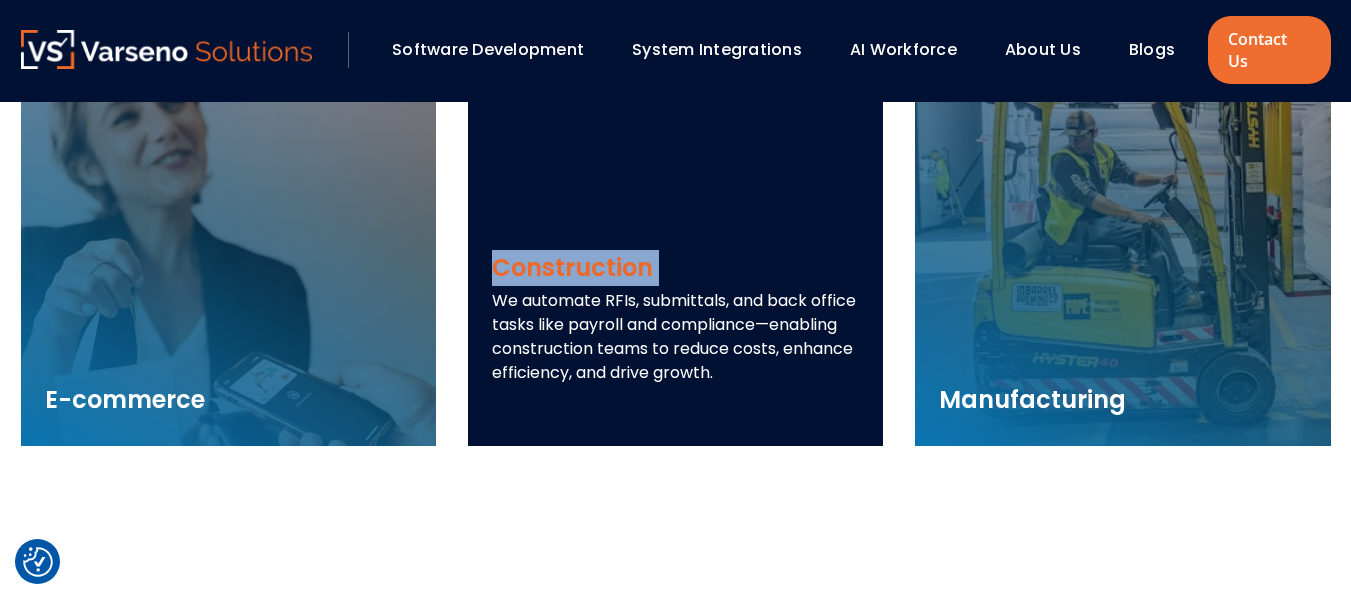 click on "Construction" at bounding box center (675, 268) 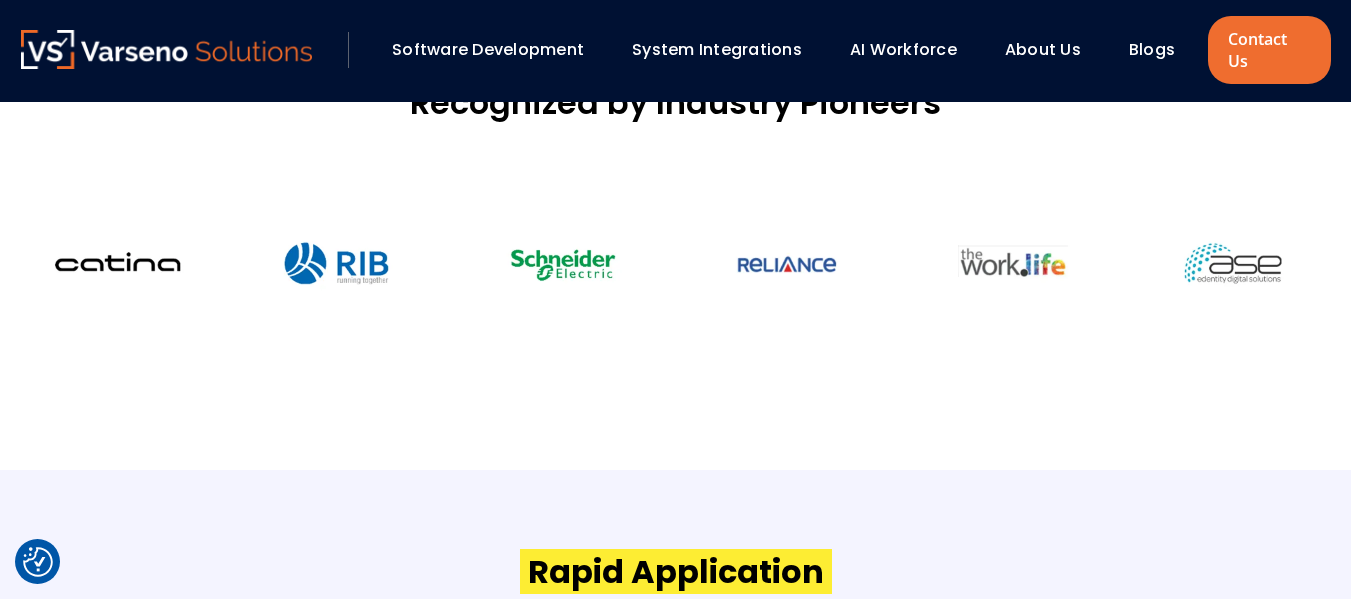 scroll, scrollTop: 1359, scrollLeft: 0, axis: vertical 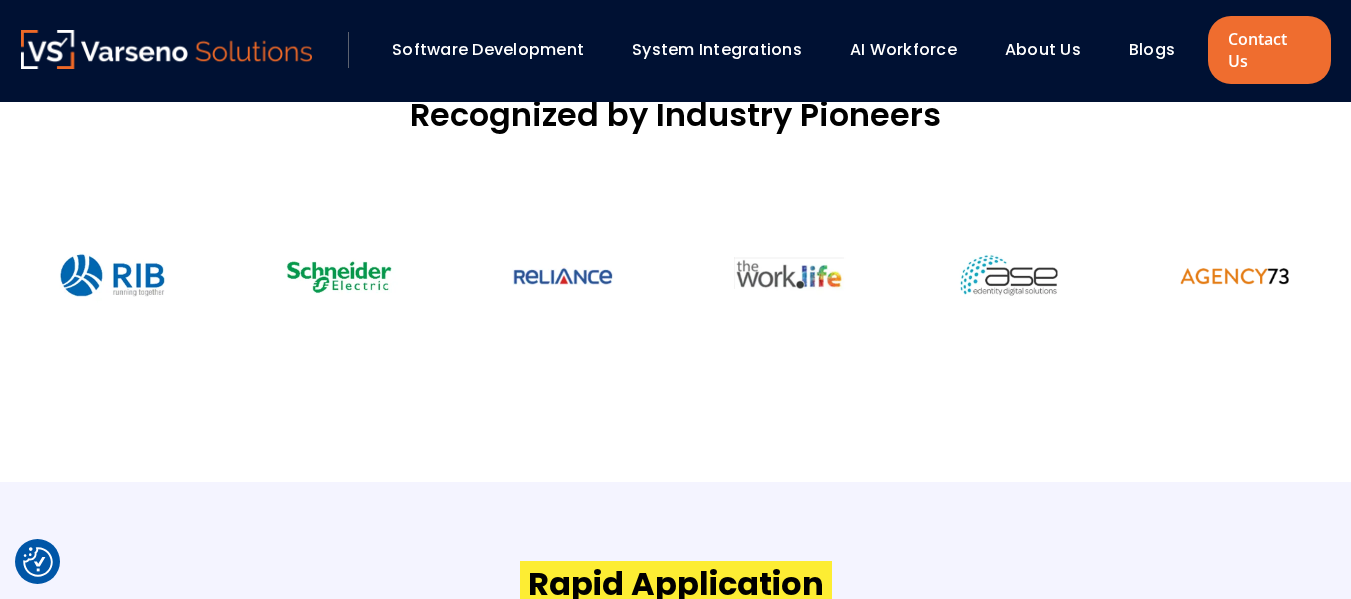 click on "Software Development" at bounding box center (488, 49) 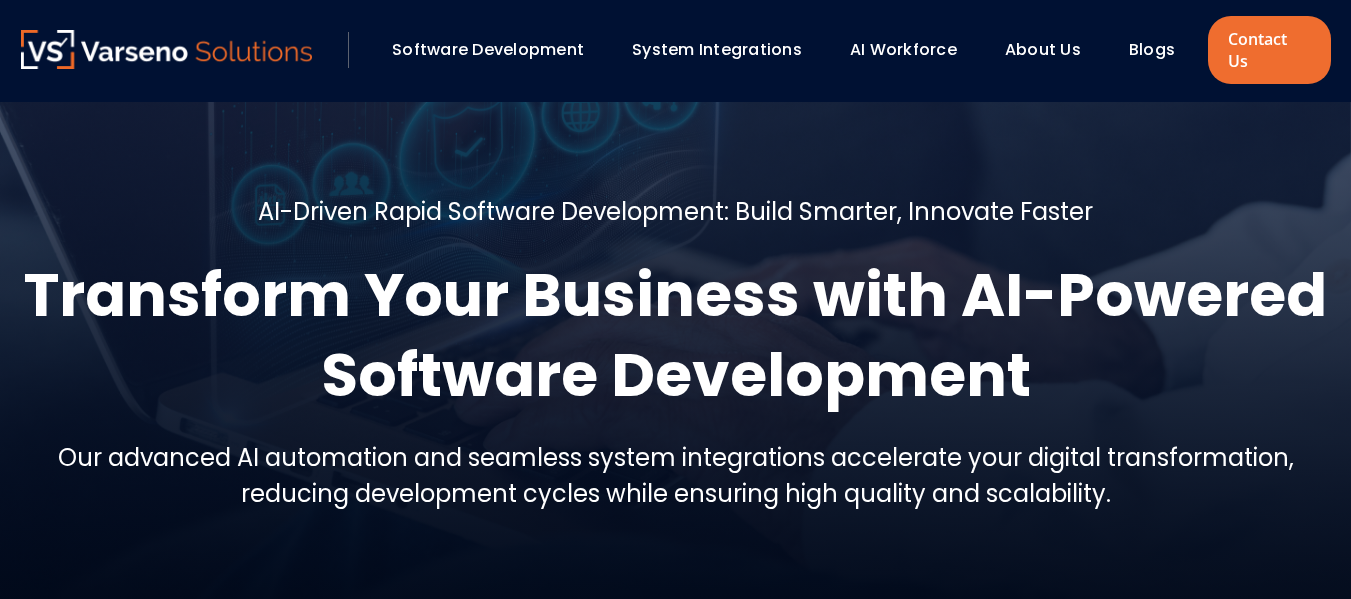 scroll, scrollTop: 2680, scrollLeft: 0, axis: vertical 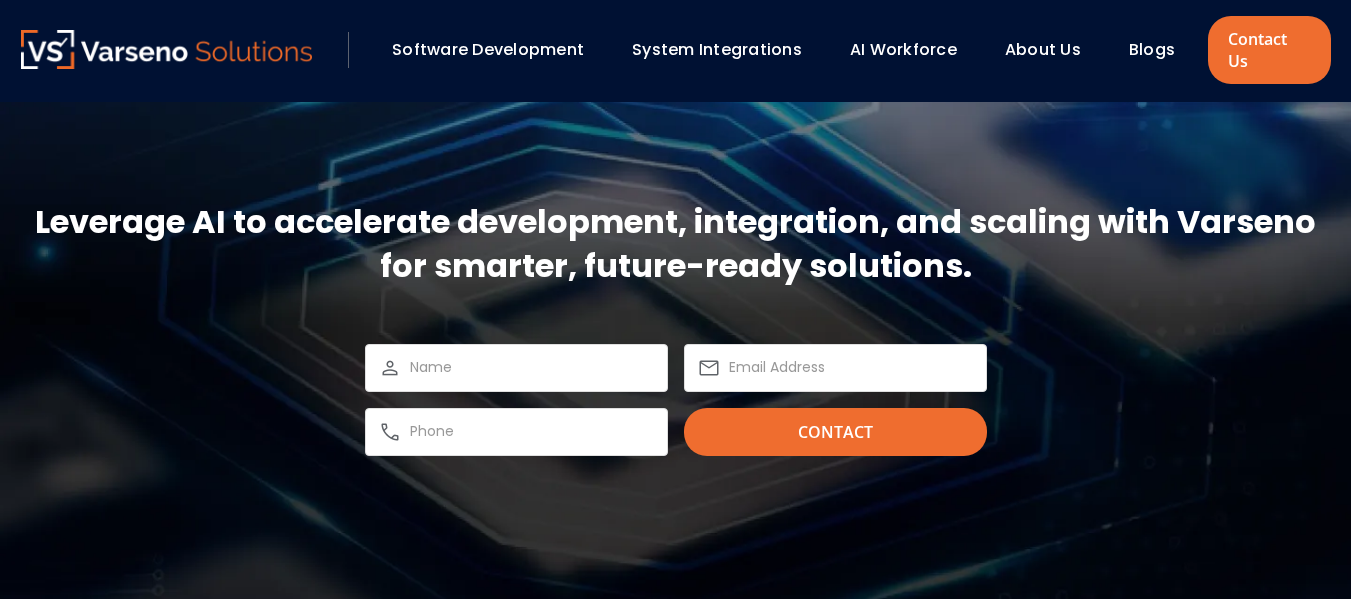 click on "System Integrations" at bounding box center [717, 49] 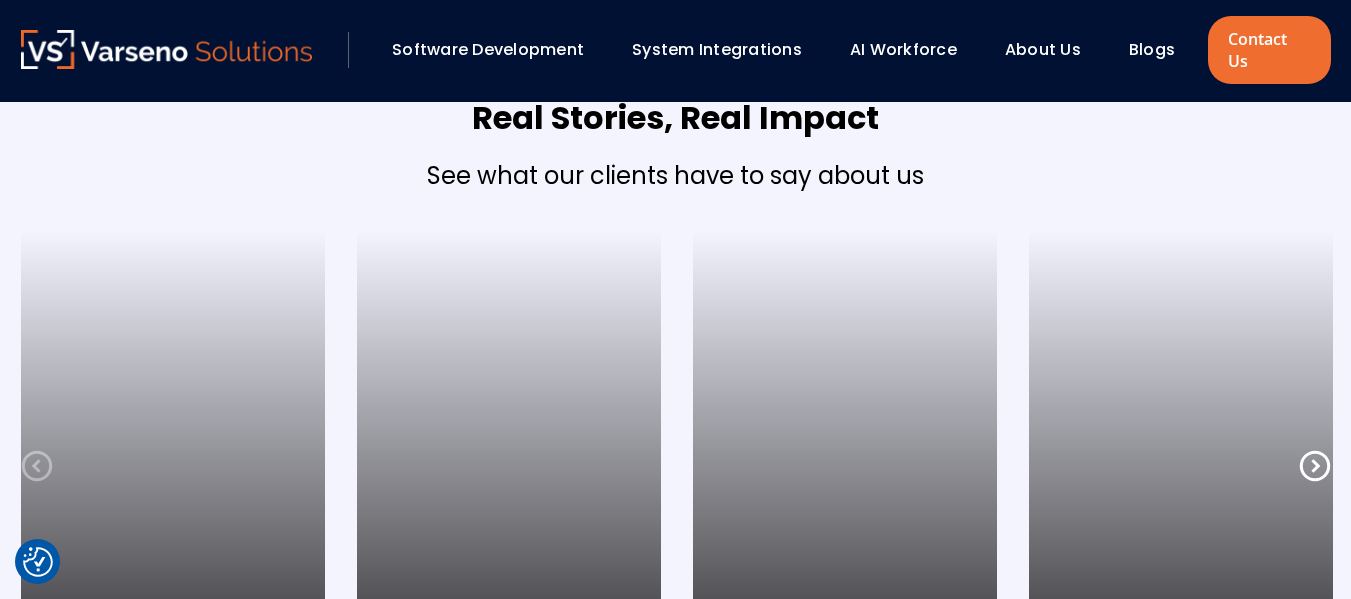 scroll, scrollTop: 2776, scrollLeft: 0, axis: vertical 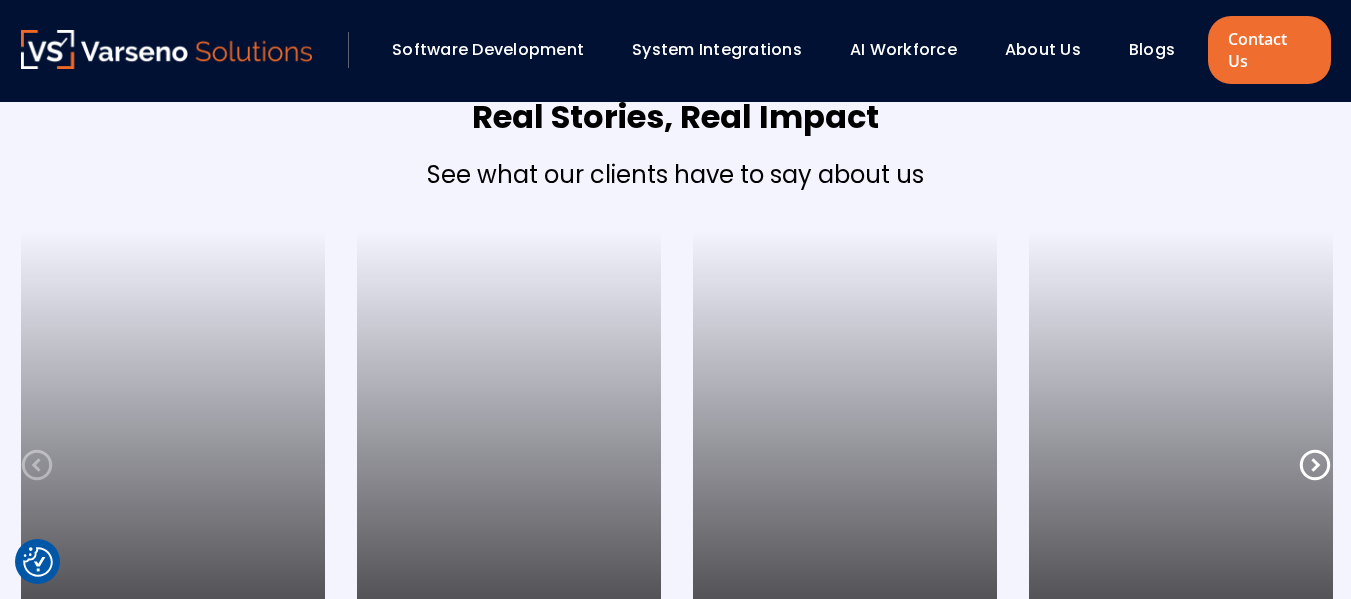 click on "AI Workforce" at bounding box center [903, 49] 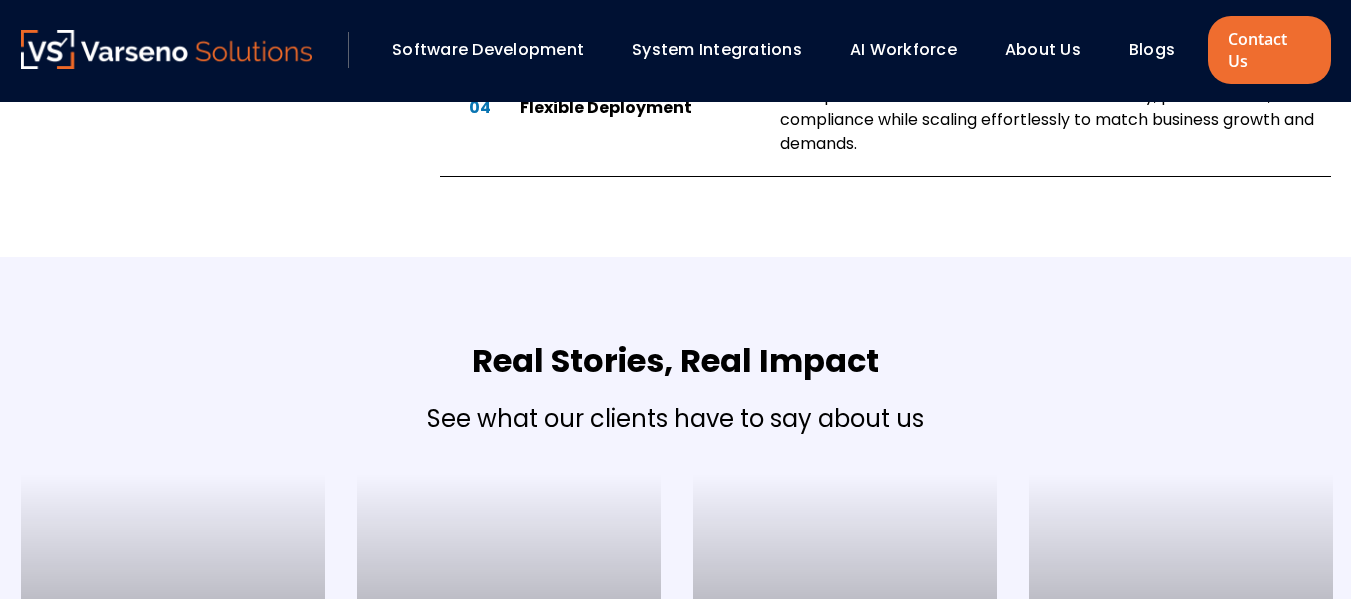 scroll, scrollTop: 1842, scrollLeft: 0, axis: vertical 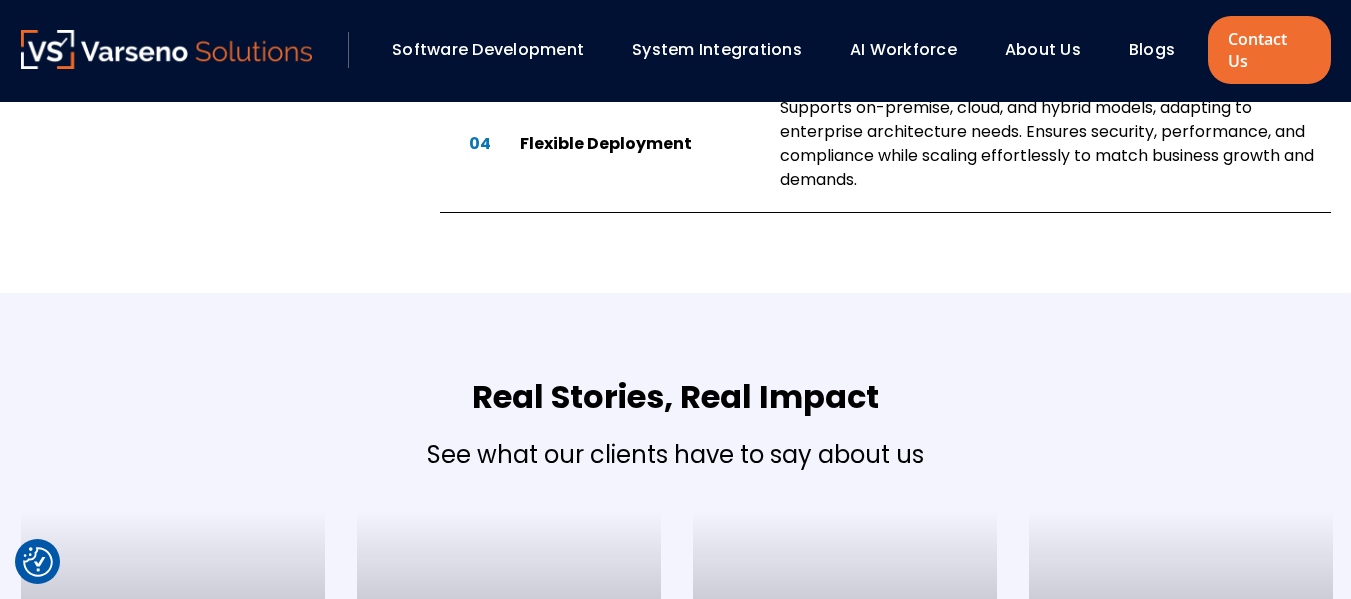click at bounding box center [167, 49] 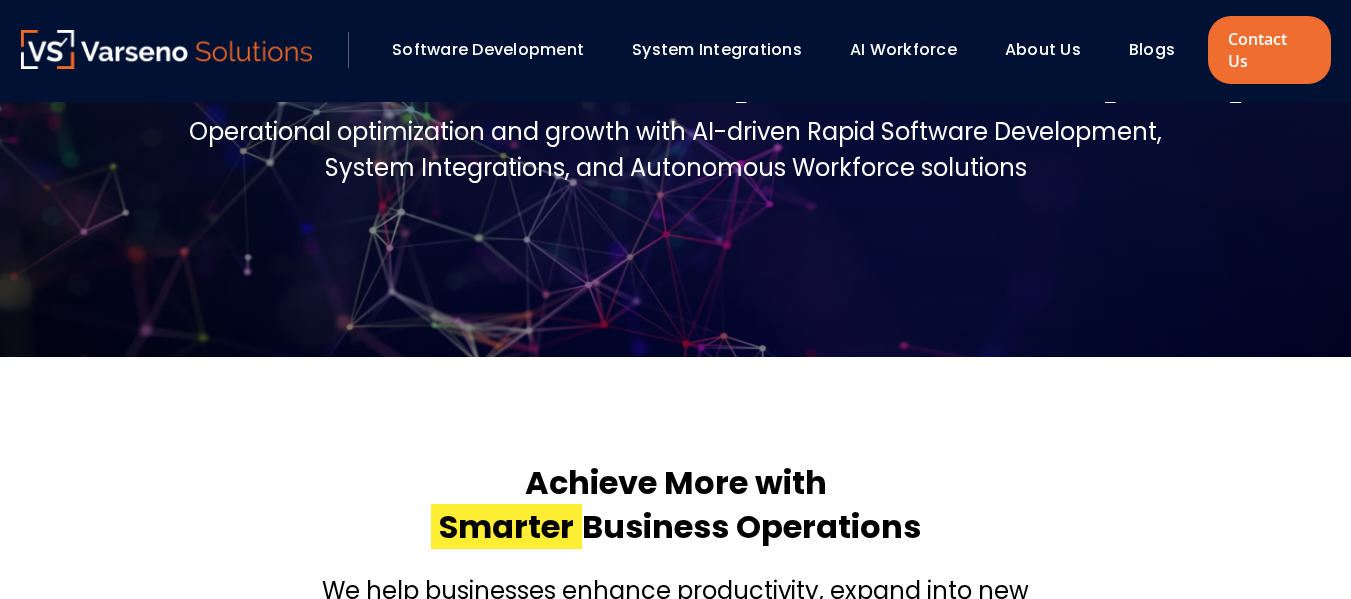 scroll, scrollTop: 264, scrollLeft: 0, axis: vertical 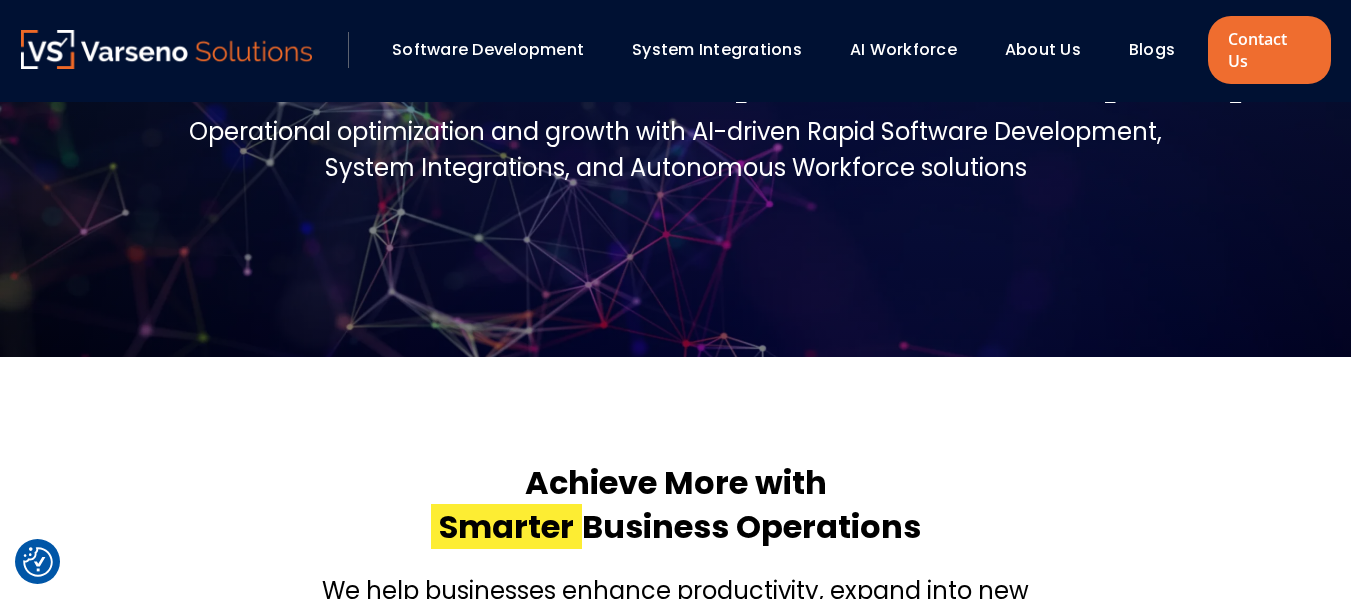 click on "Achieve More with
Smarter  Business Operations
We help businesses enhance productivity, expand into new
markets, engage employees, and optimize supply chains." at bounding box center (676, 551) 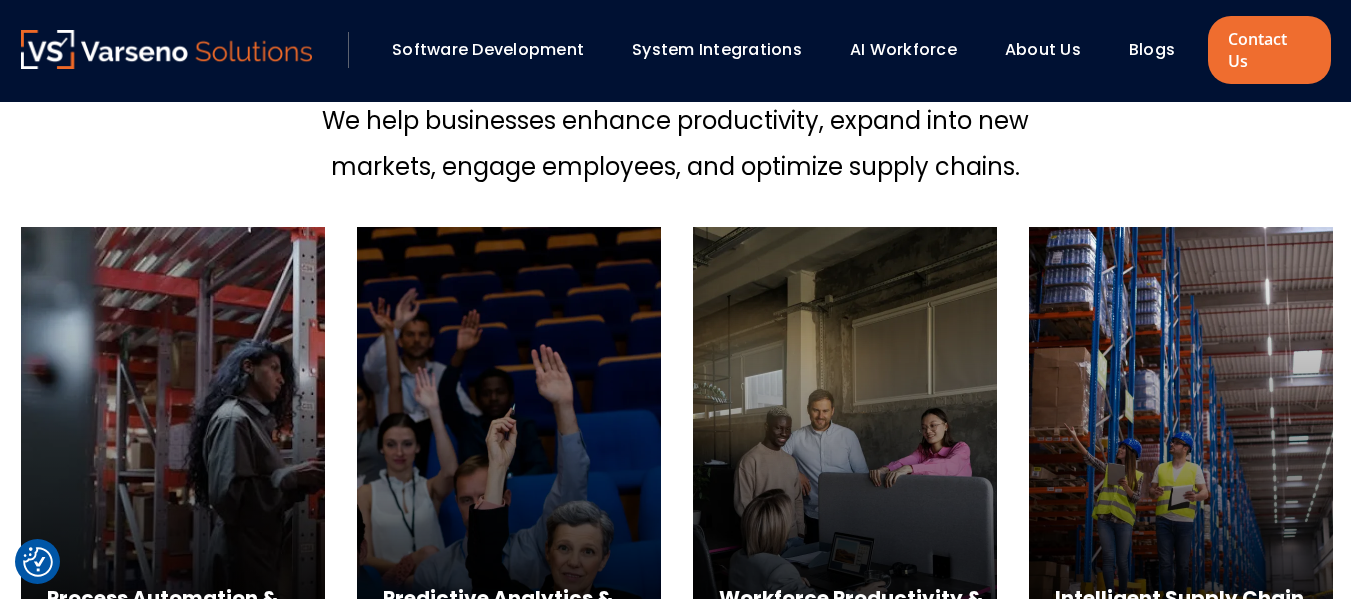 scroll, scrollTop: 735, scrollLeft: 0, axis: vertical 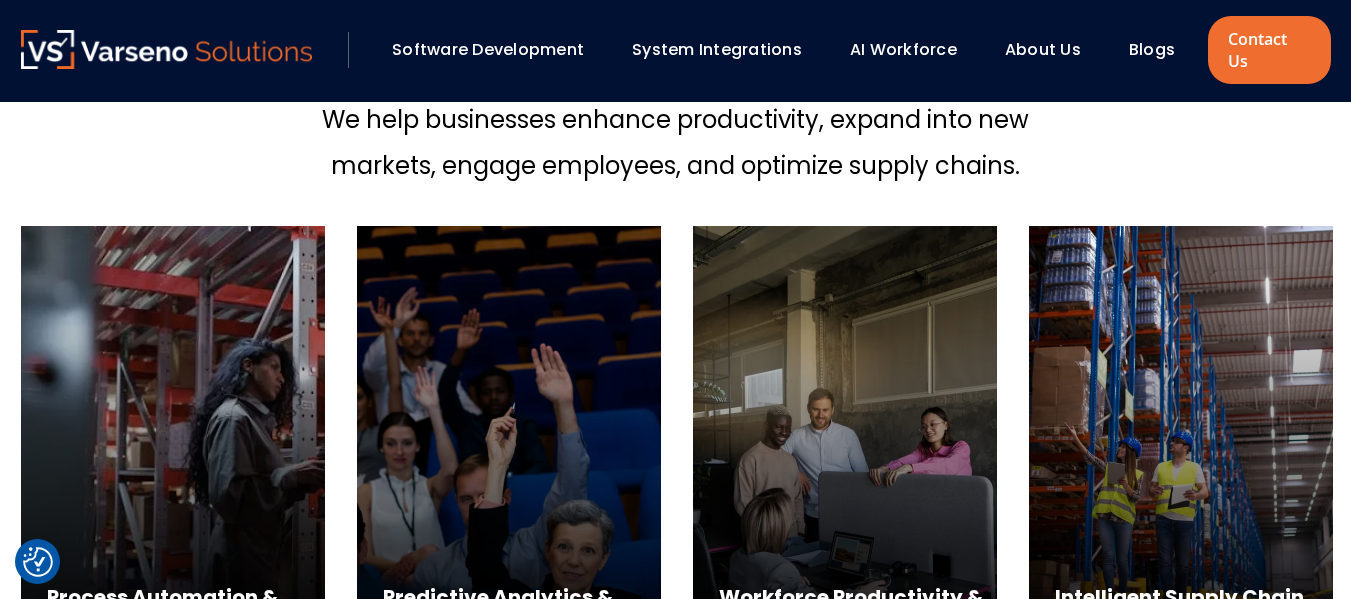 click on "AI Workforce" at bounding box center [903, 49] 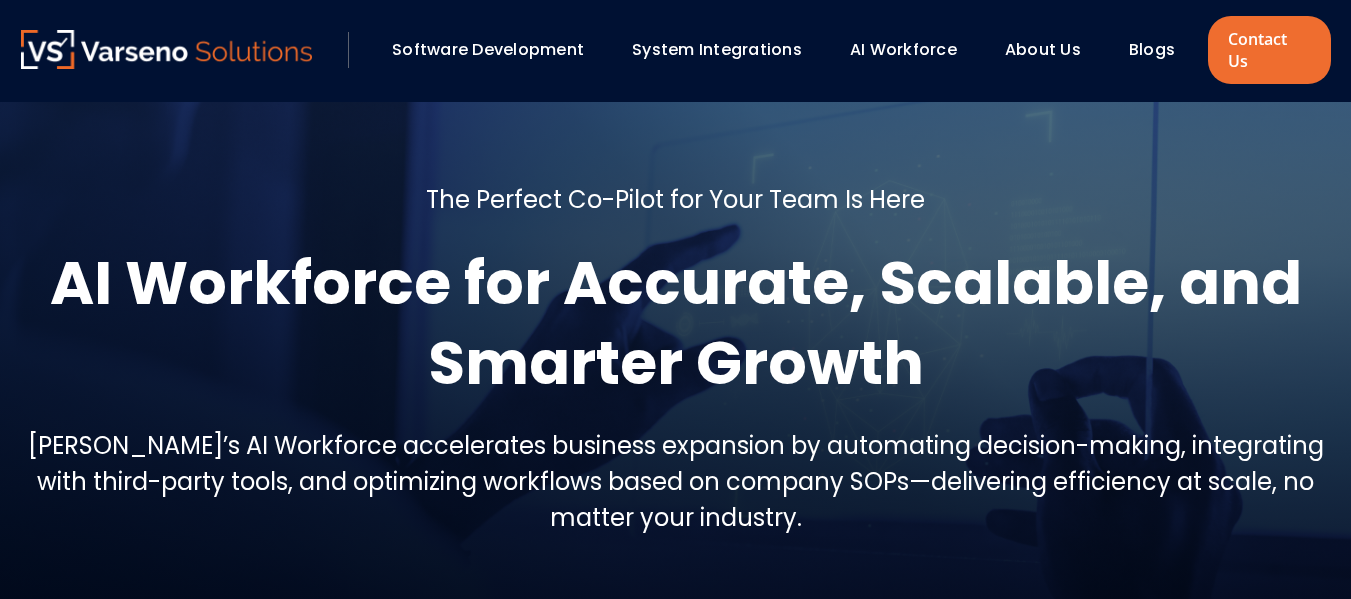 click at bounding box center (167, 49) 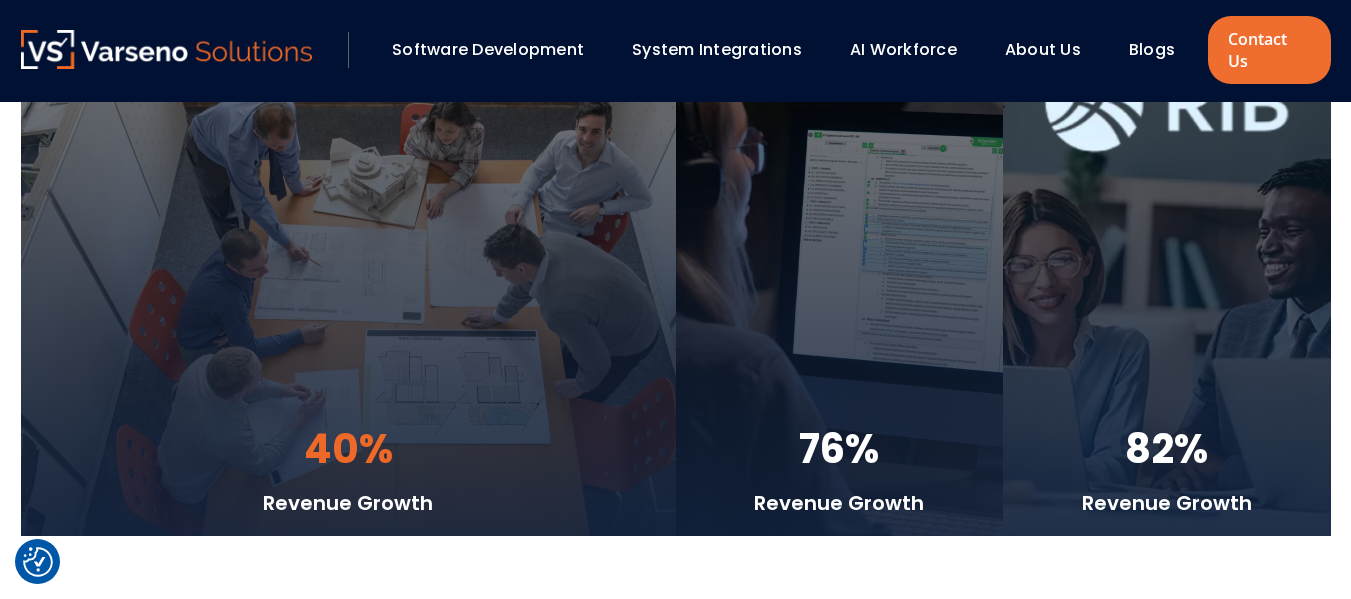 scroll, scrollTop: 4106, scrollLeft: 0, axis: vertical 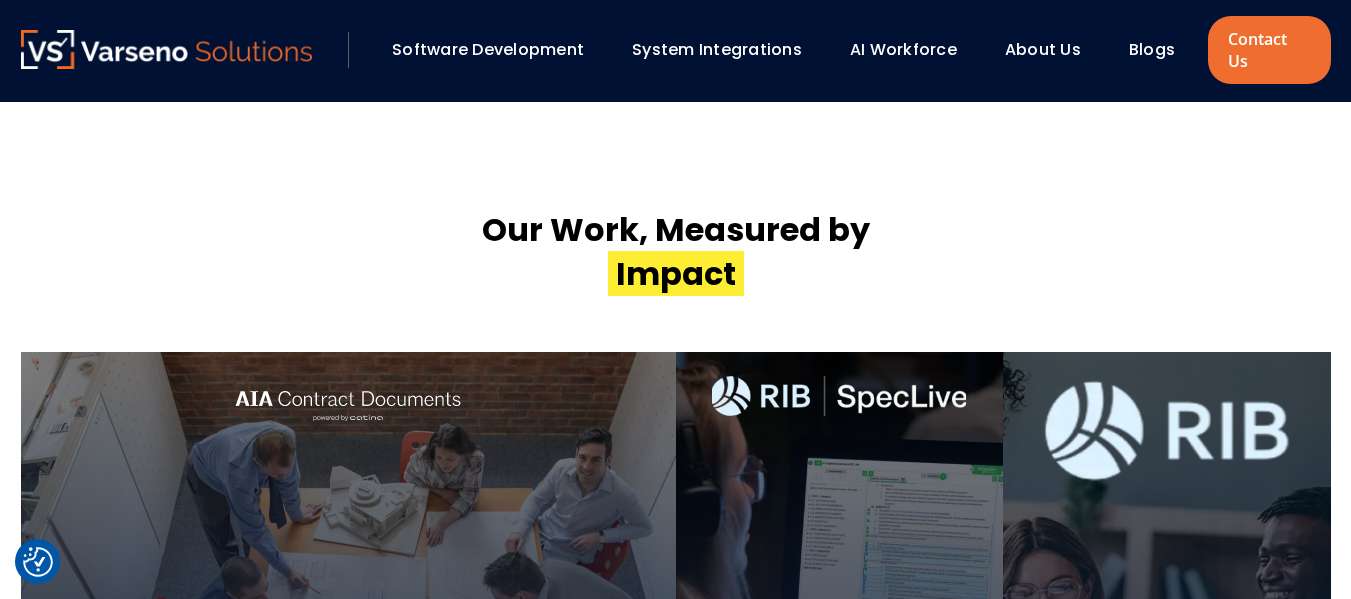 click on "Our Work, Measured by
‍ Impact" at bounding box center [676, 252] 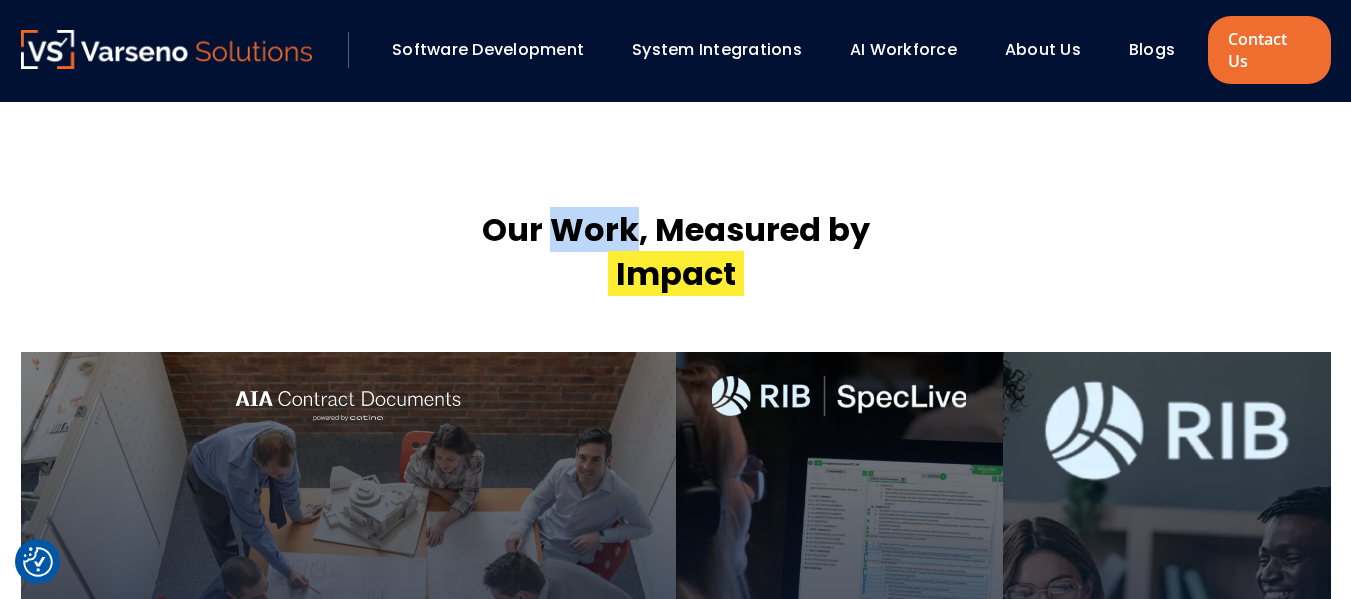 click on "Our Work, Measured by
‍ Impact" at bounding box center [676, 252] 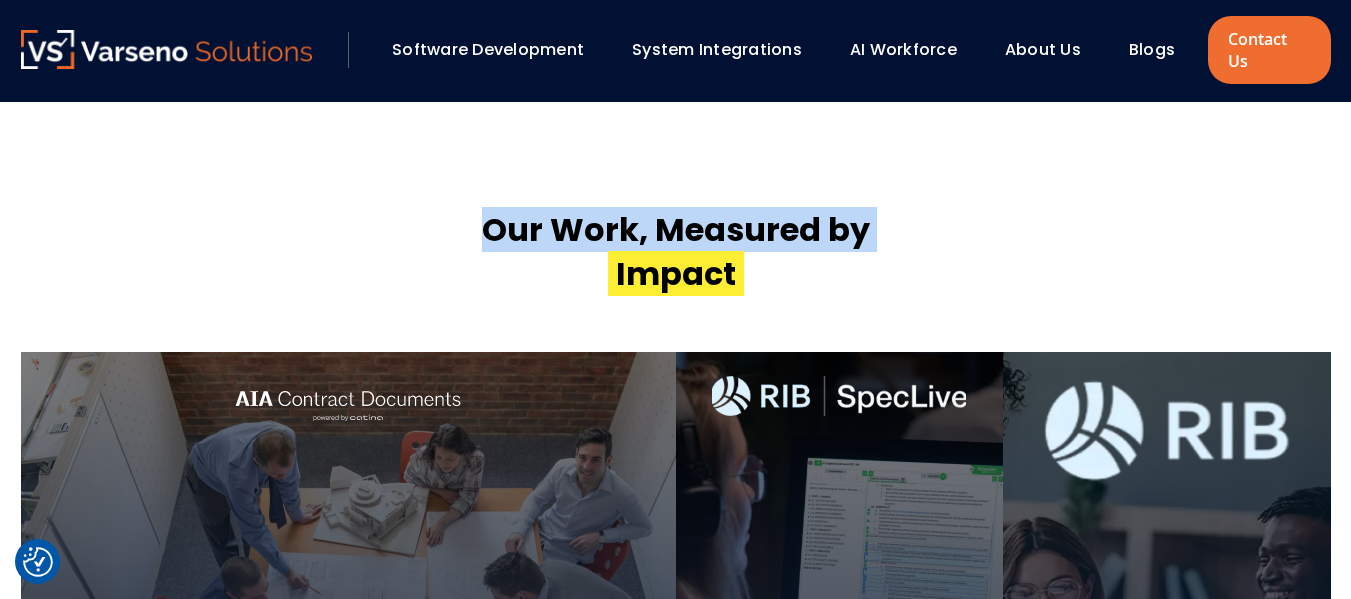 click on "Our Work, Measured by
‍ Impact" at bounding box center [676, 252] 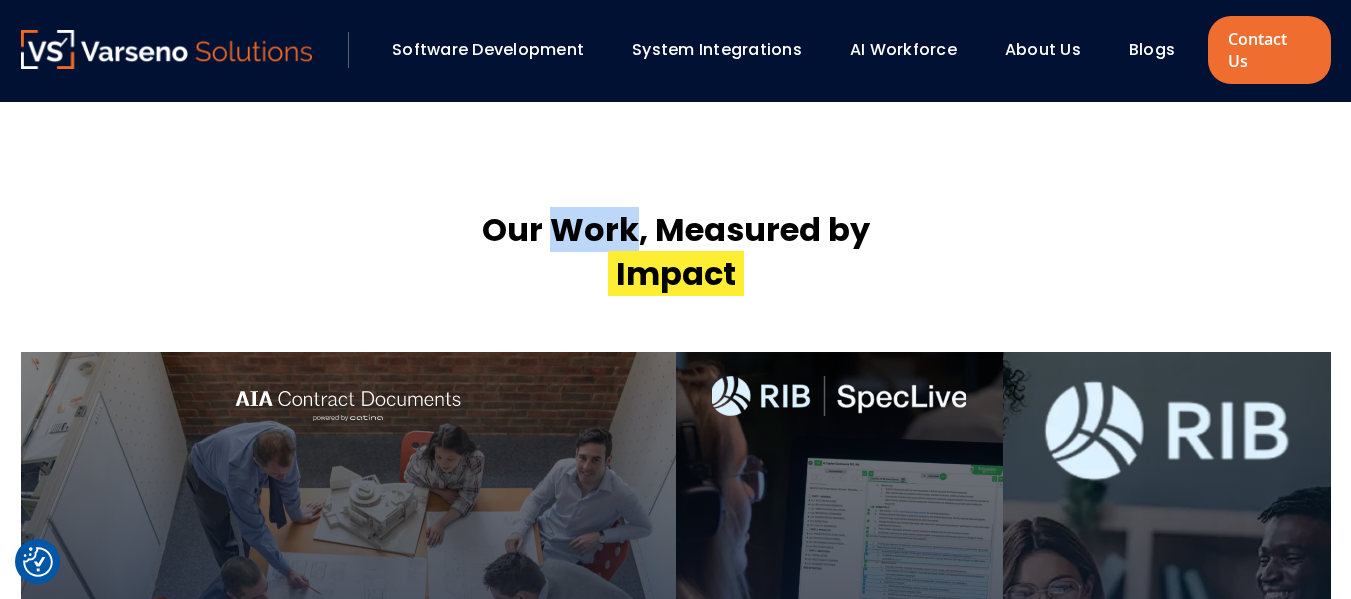 click on "Our Work, Measured by
‍ Impact" at bounding box center [676, 252] 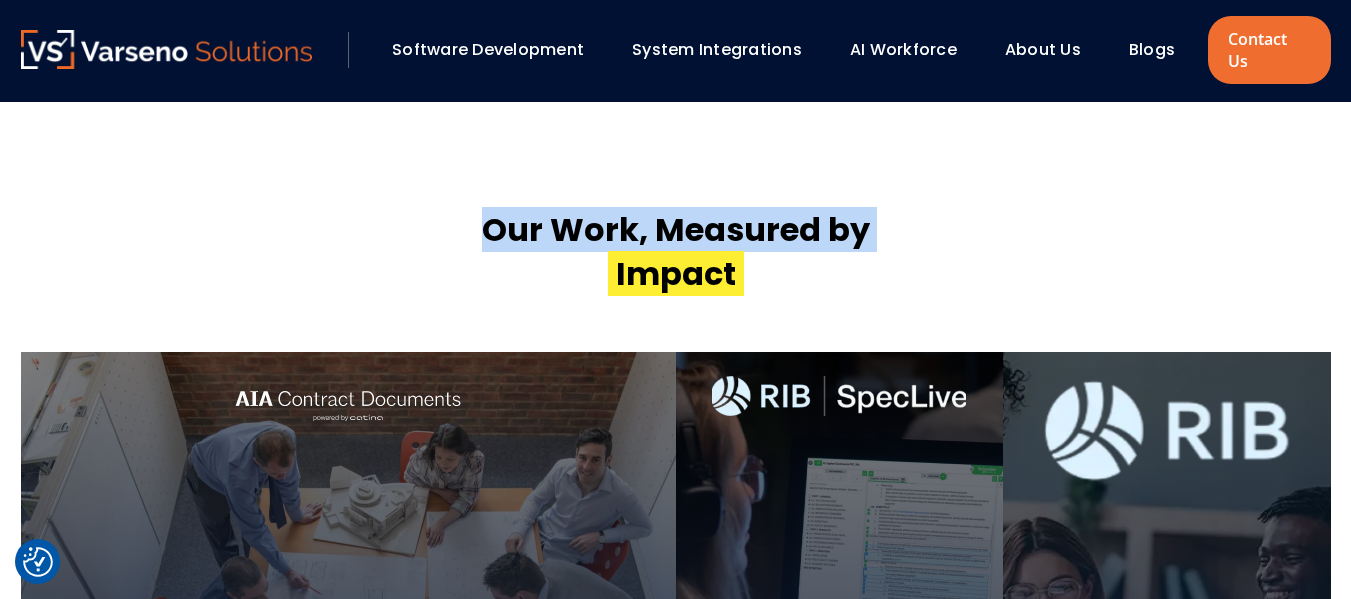 click on "Our Work, Measured by
‍ Impact" at bounding box center [676, 252] 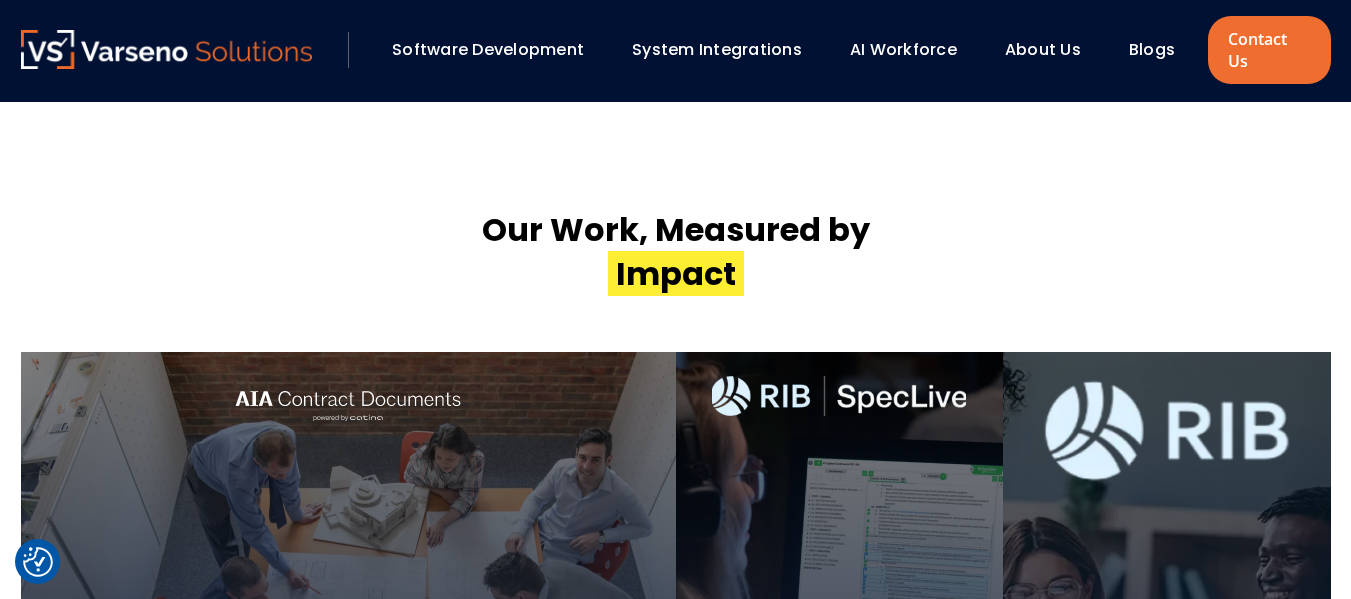 drag, startPoint x: 483, startPoint y: 45, endPoint x: 446, endPoint y: 124, distance: 87.23531 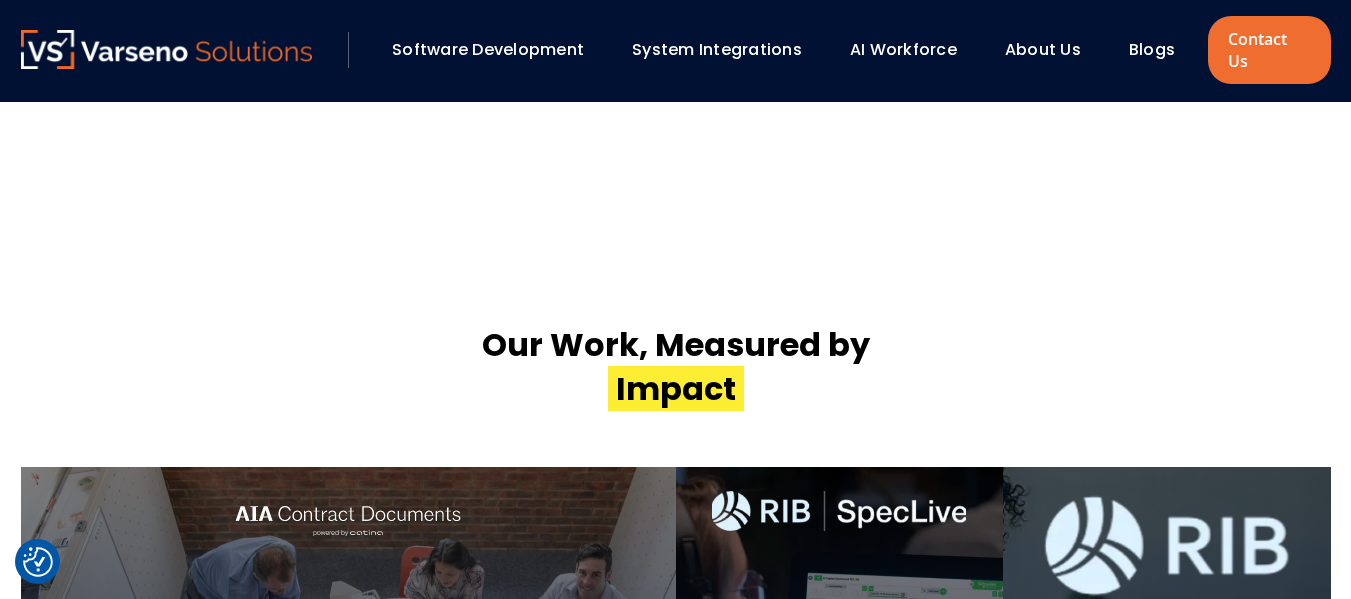 scroll, scrollTop: 3990, scrollLeft: 0, axis: vertical 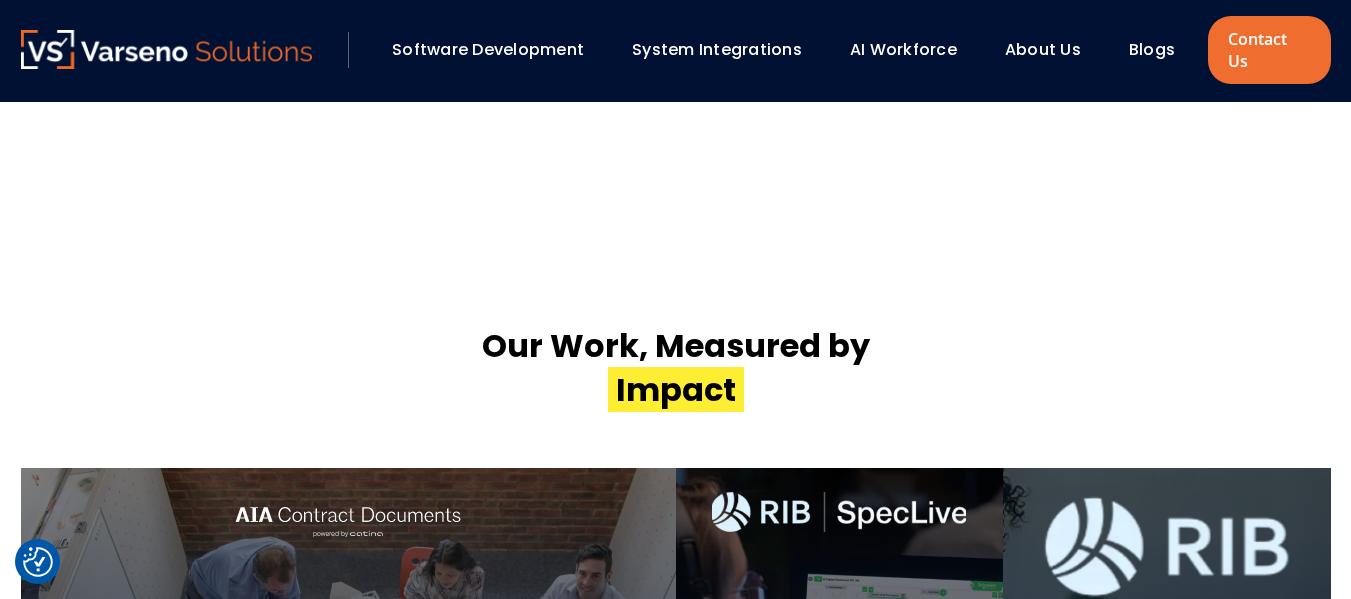 click on "Our Work, Measured by
‍ Impact" at bounding box center (676, 368) 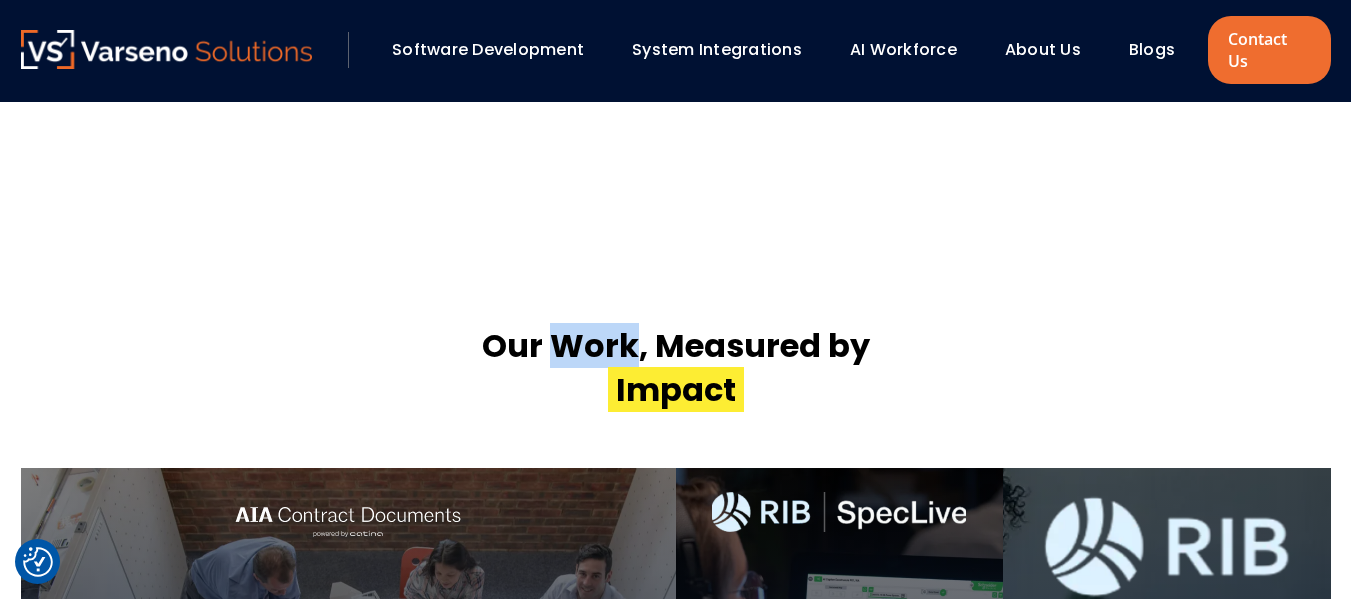 click on "Our Work, Measured by
‍ Impact" at bounding box center [676, 368] 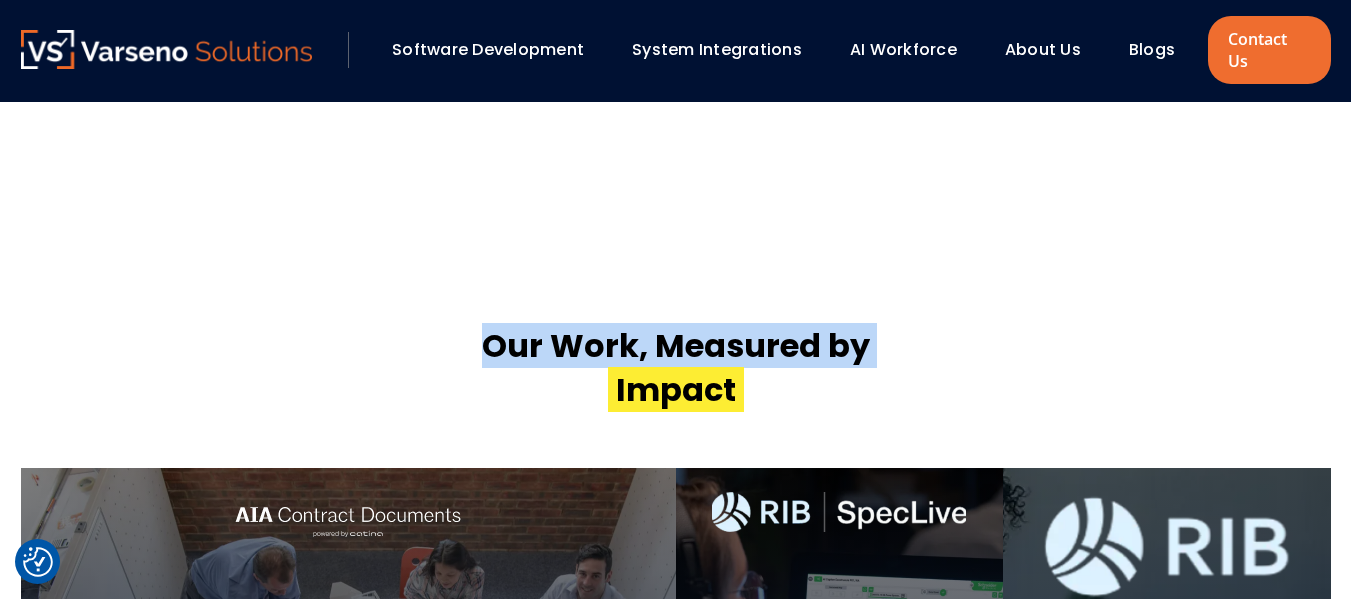 click on "Our Work, Measured by
‍ Impact" at bounding box center (676, 368) 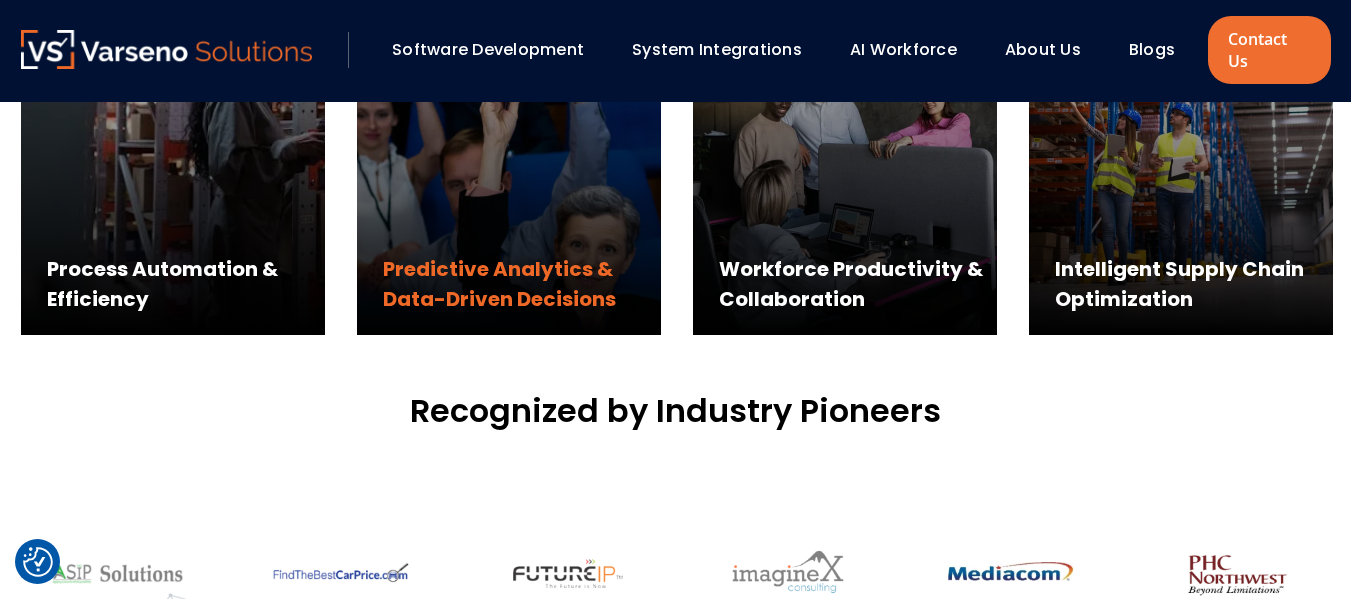scroll, scrollTop: 1062, scrollLeft: 0, axis: vertical 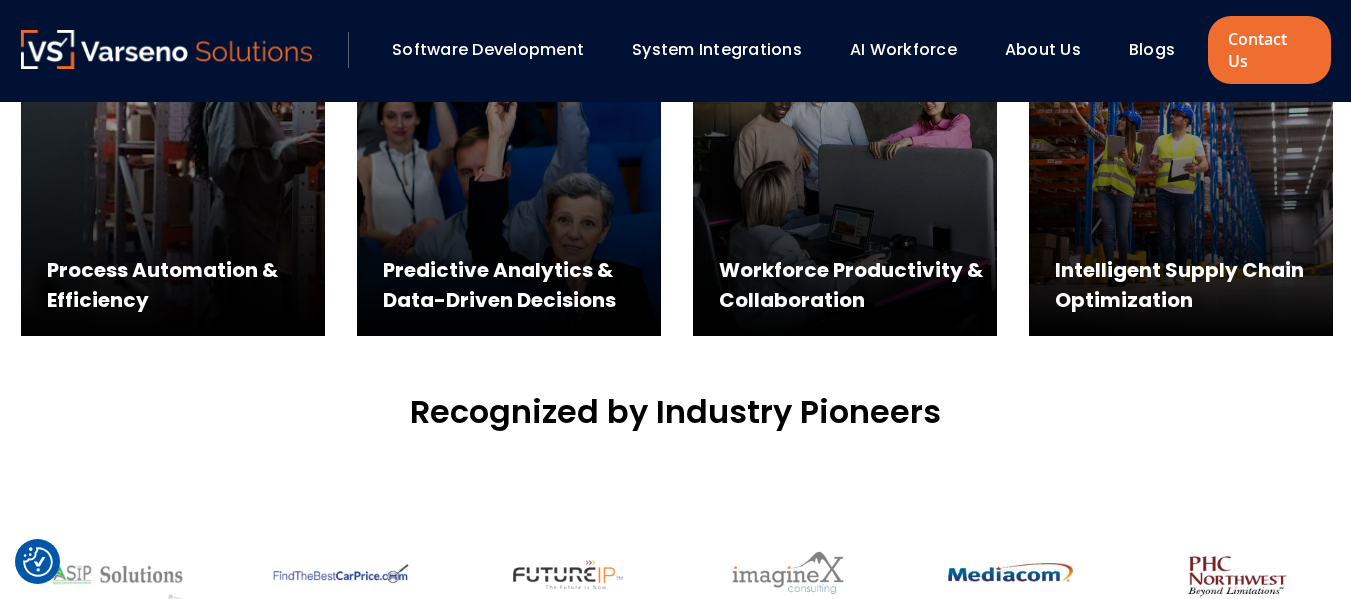click on "Software Development" at bounding box center [488, 49] 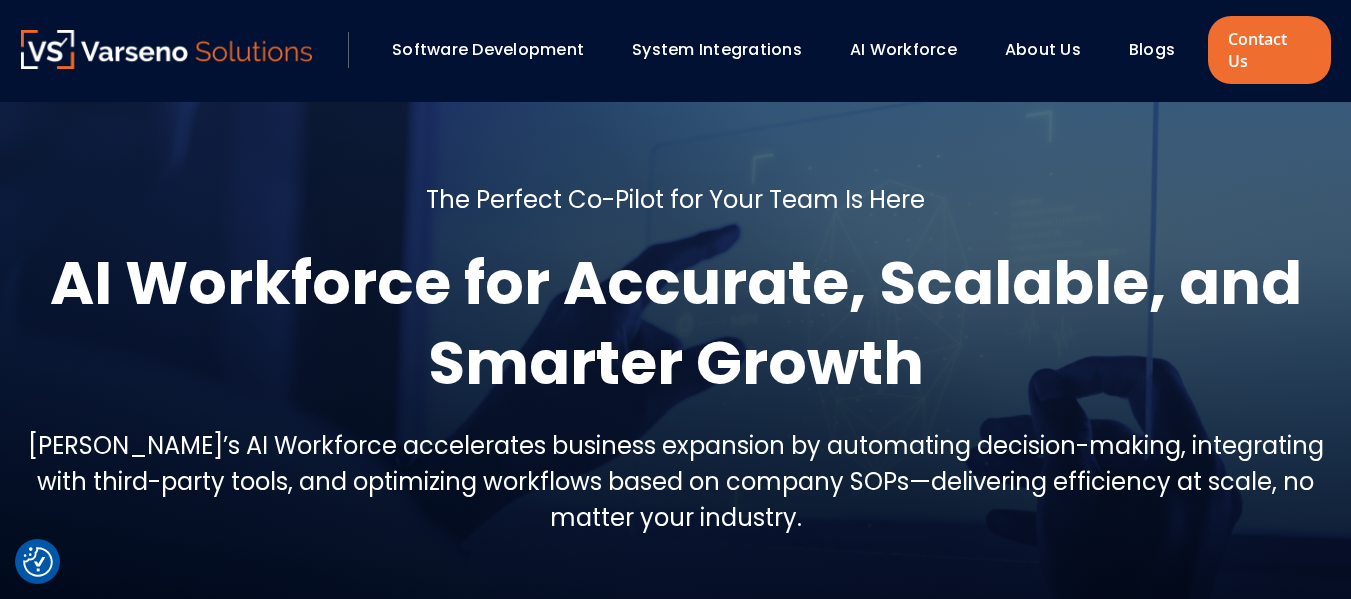 scroll, scrollTop: 0, scrollLeft: 0, axis: both 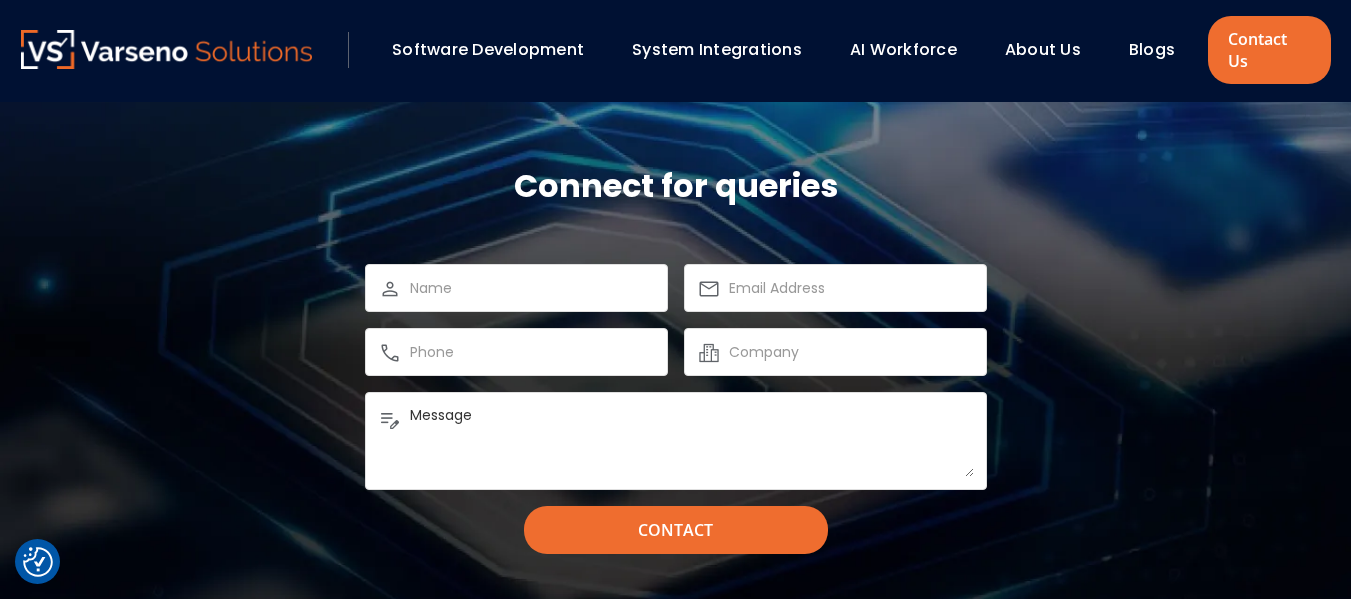 click on "AI Workforce" at bounding box center (903, 49) 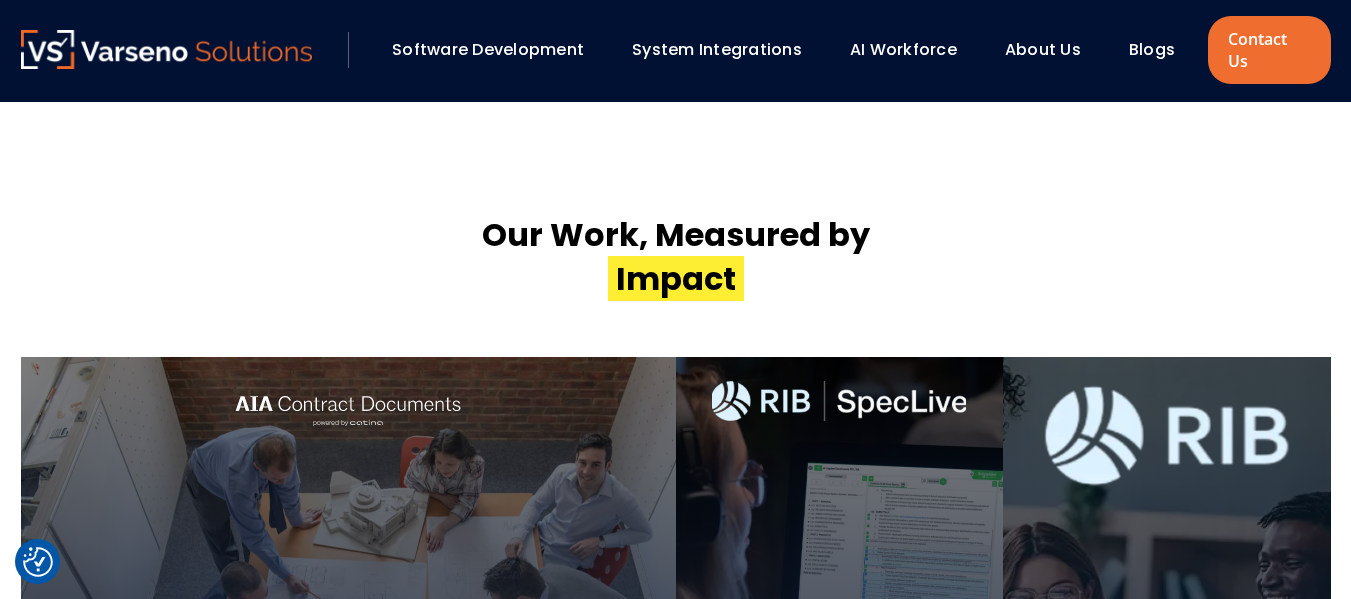 scroll, scrollTop: 4114, scrollLeft: 0, axis: vertical 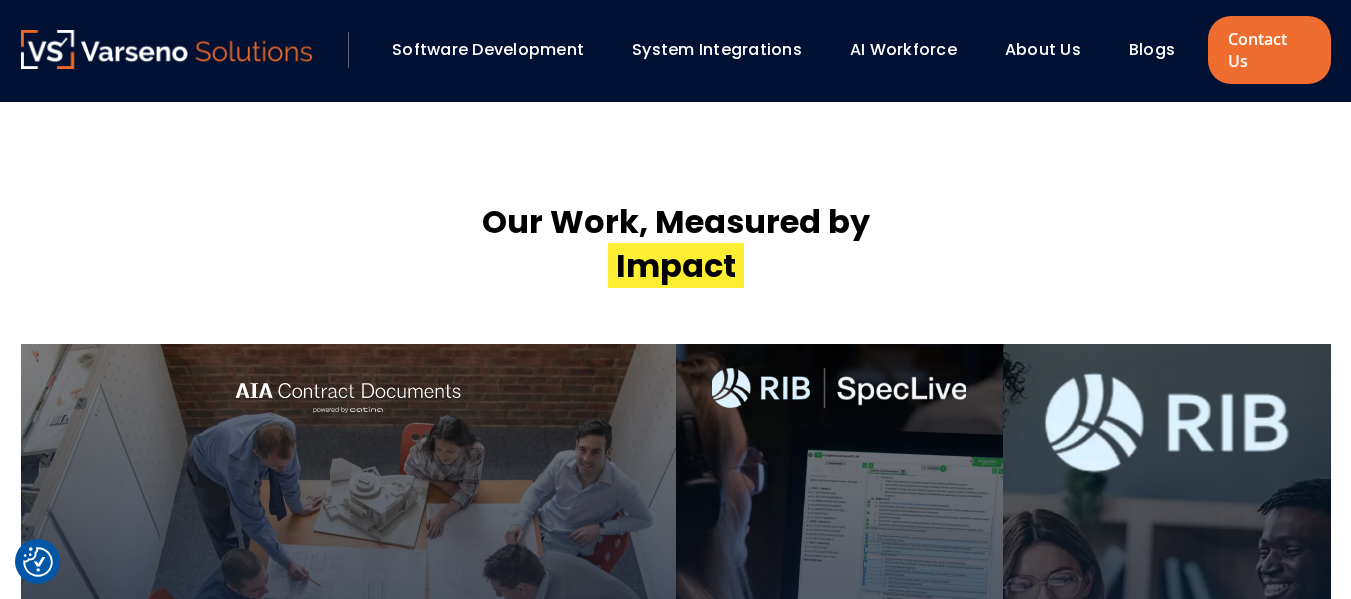 click on "Our Work, Measured by
‍ Impact" at bounding box center (676, 244) 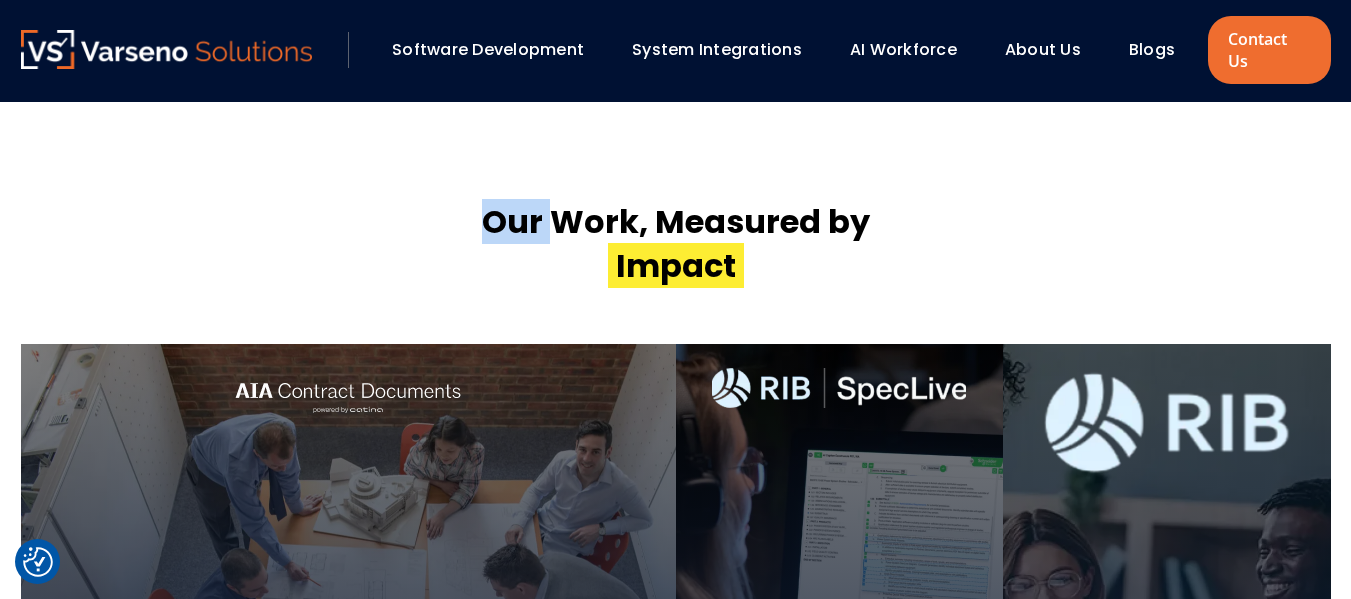 click on "Our Work, Measured by
‍ Impact" at bounding box center [676, 244] 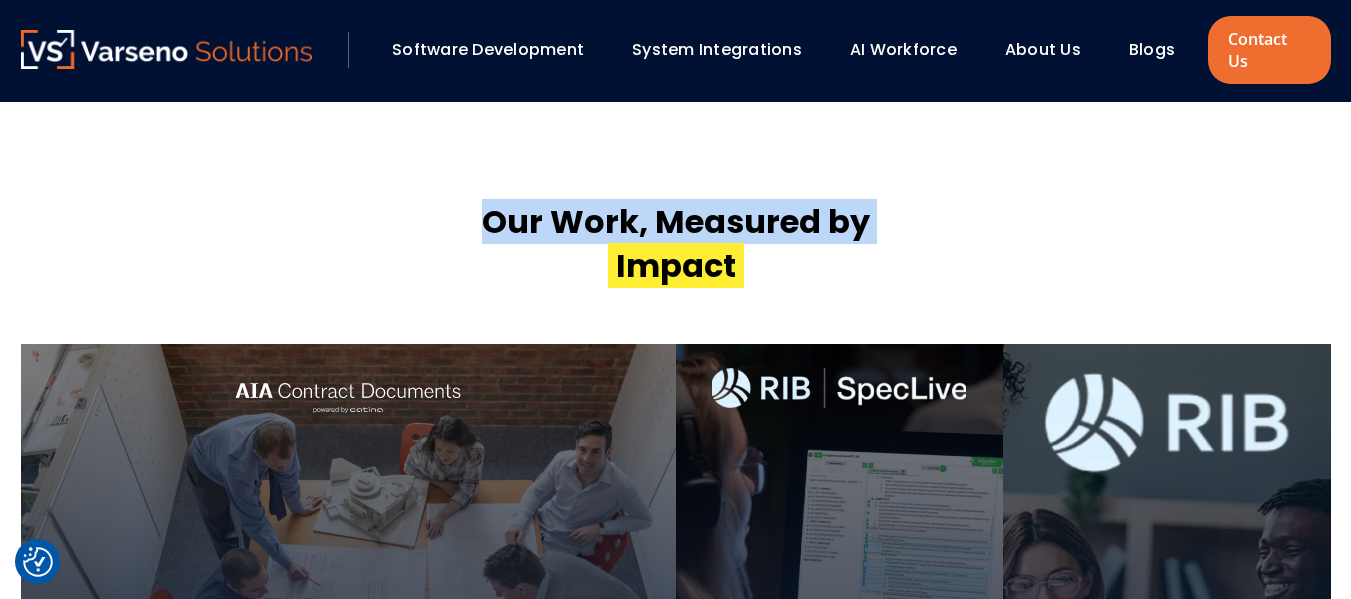 click on "Our Work, Measured by
‍ Impact" at bounding box center [676, 244] 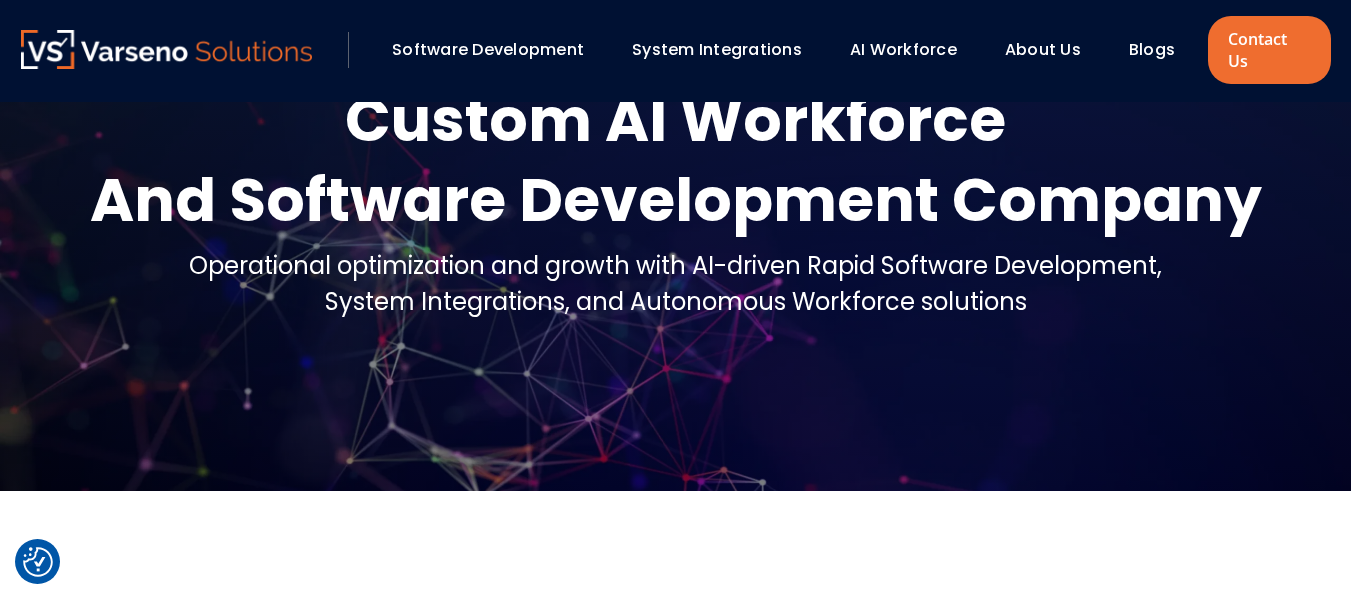 scroll, scrollTop: 0, scrollLeft: 0, axis: both 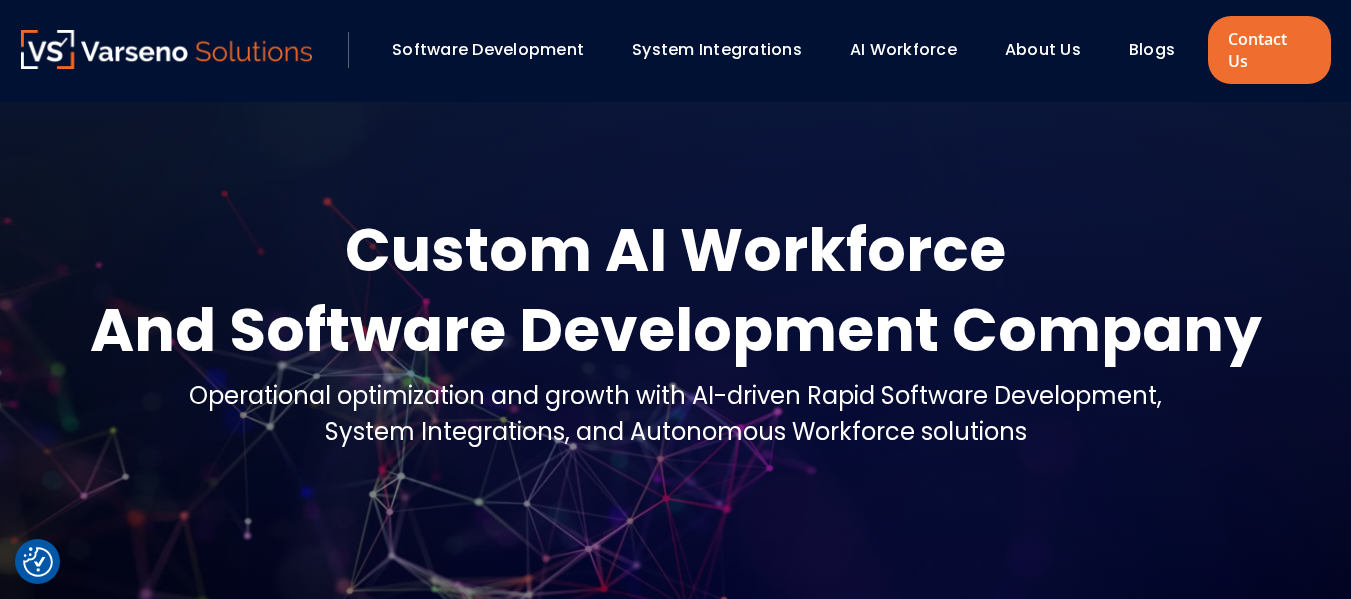 click on "AI Workforce" at bounding box center (903, 49) 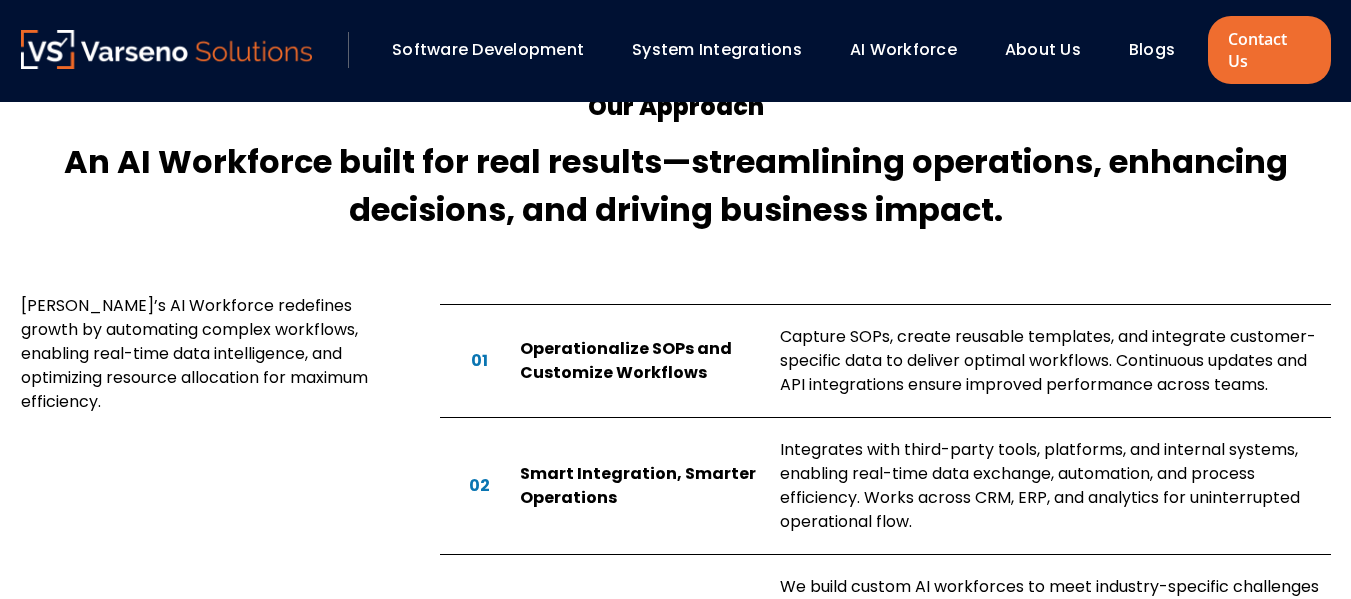 scroll, scrollTop: 1229, scrollLeft: 0, axis: vertical 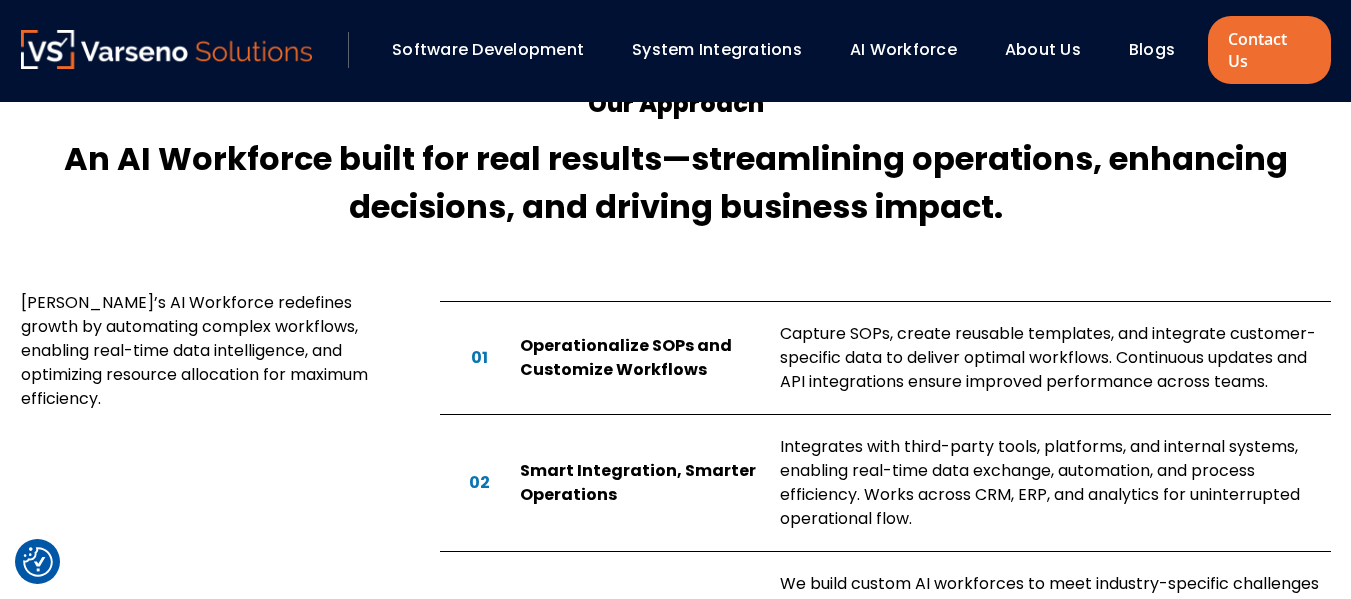 click on "System Integrations" at bounding box center [717, 49] 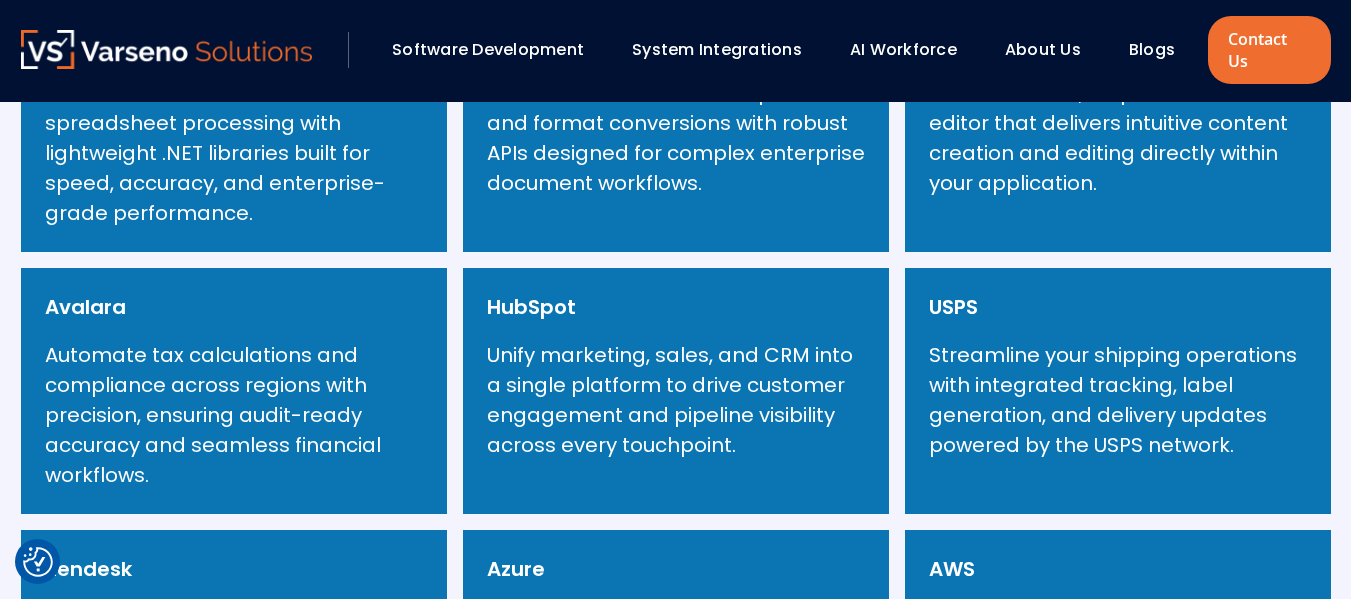 scroll, scrollTop: 892, scrollLeft: 0, axis: vertical 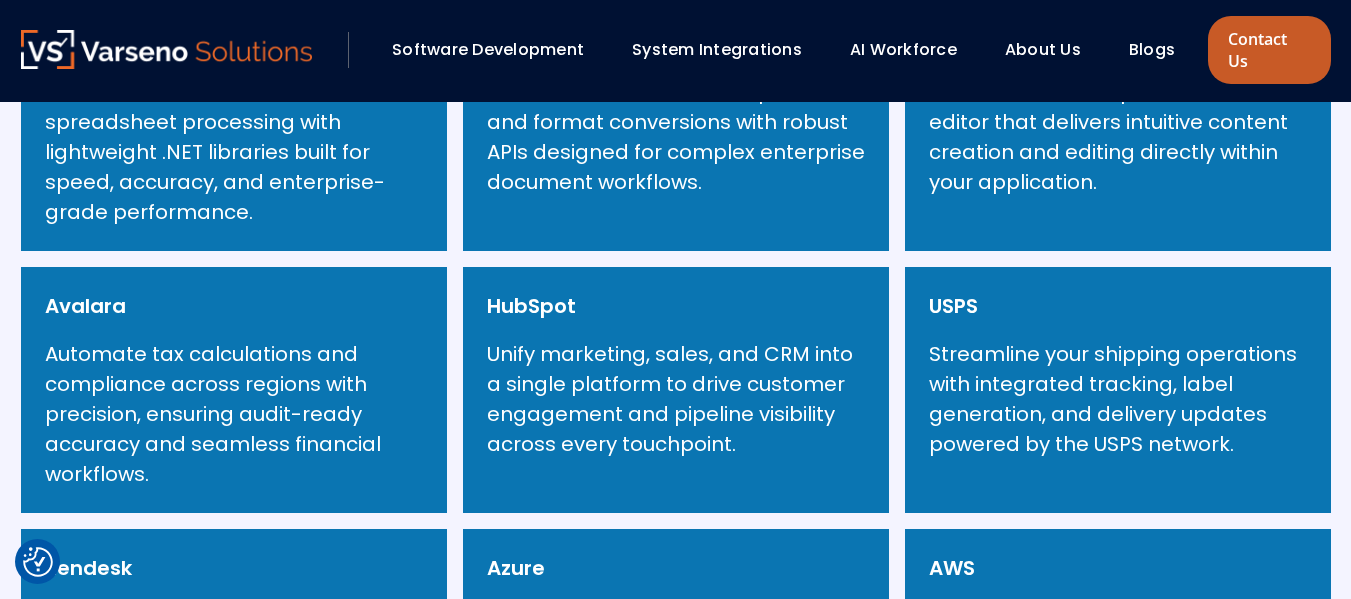 click on "Contact Us" at bounding box center [1269, 50] 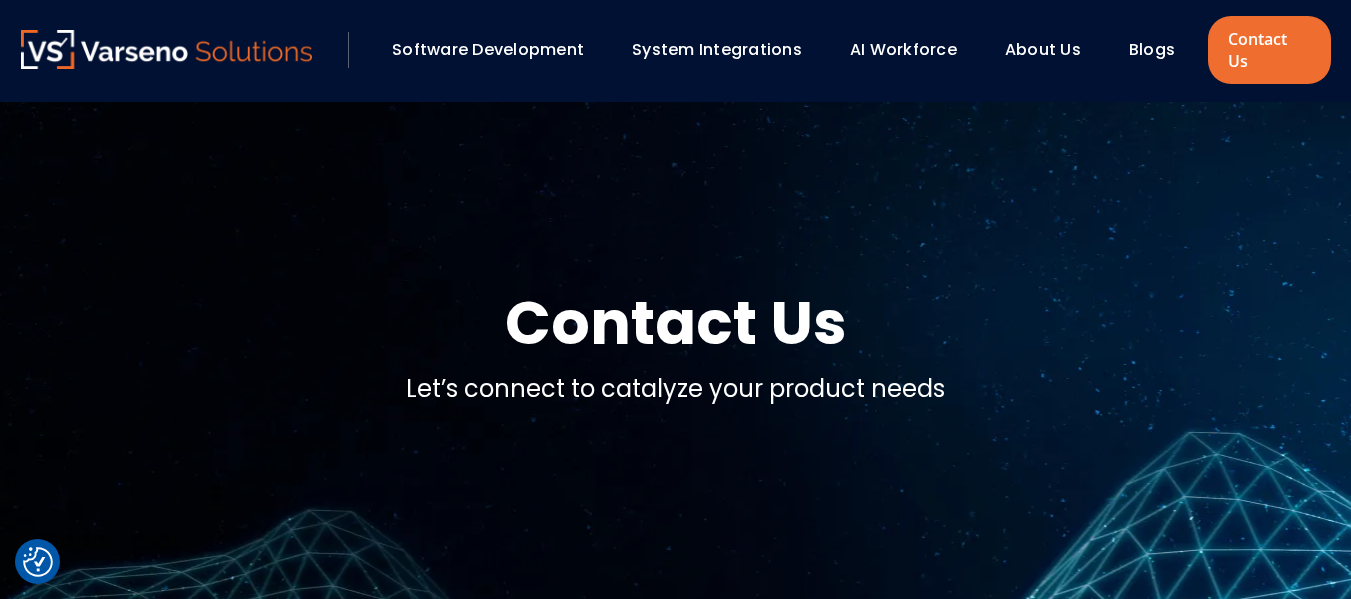 scroll, scrollTop: 0, scrollLeft: 0, axis: both 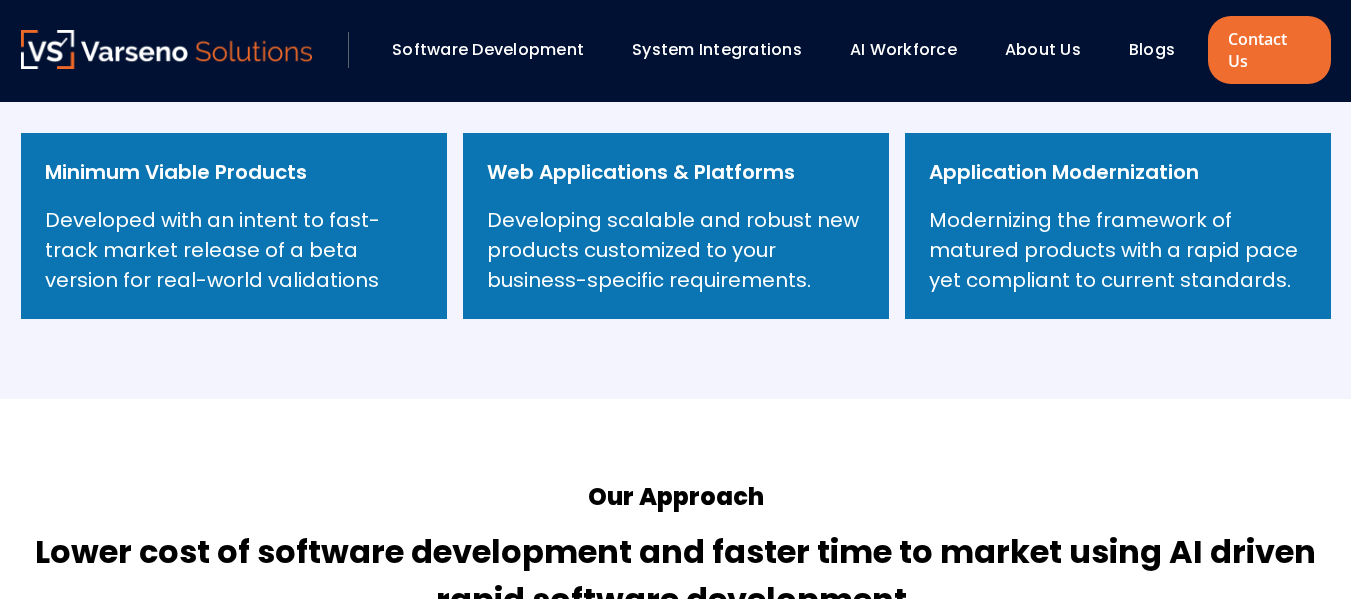click on "Web Applications & Platforms" at bounding box center (641, 172) 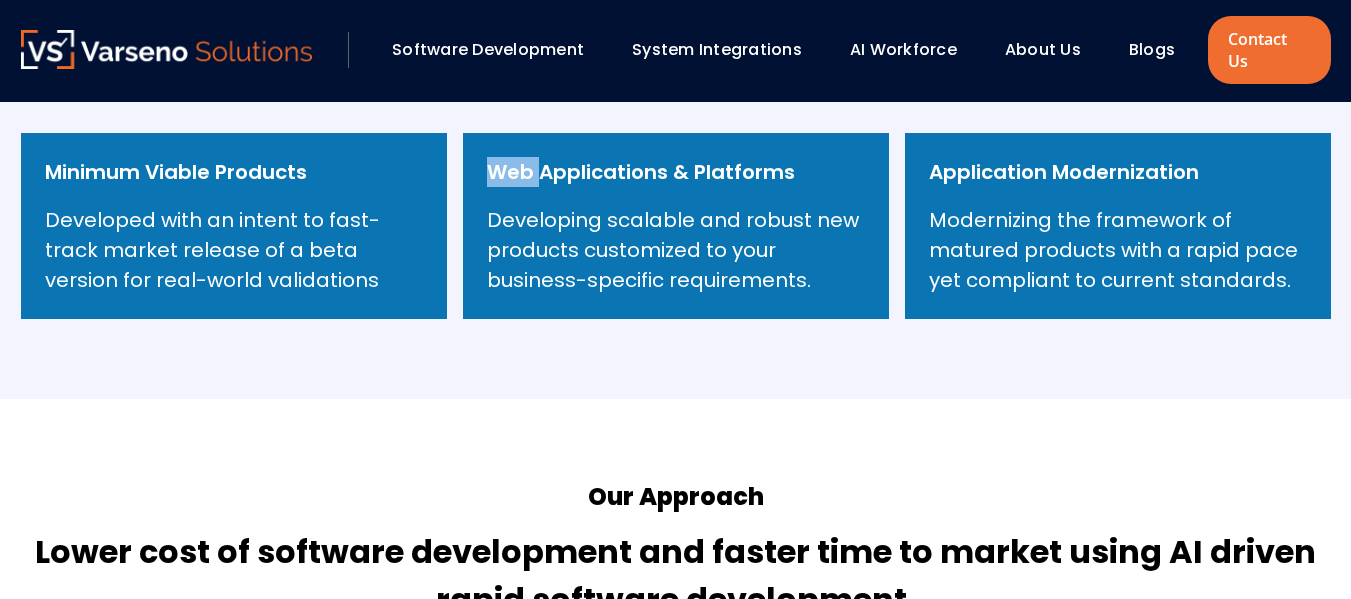 click on "Web Applications & Platforms" at bounding box center (641, 172) 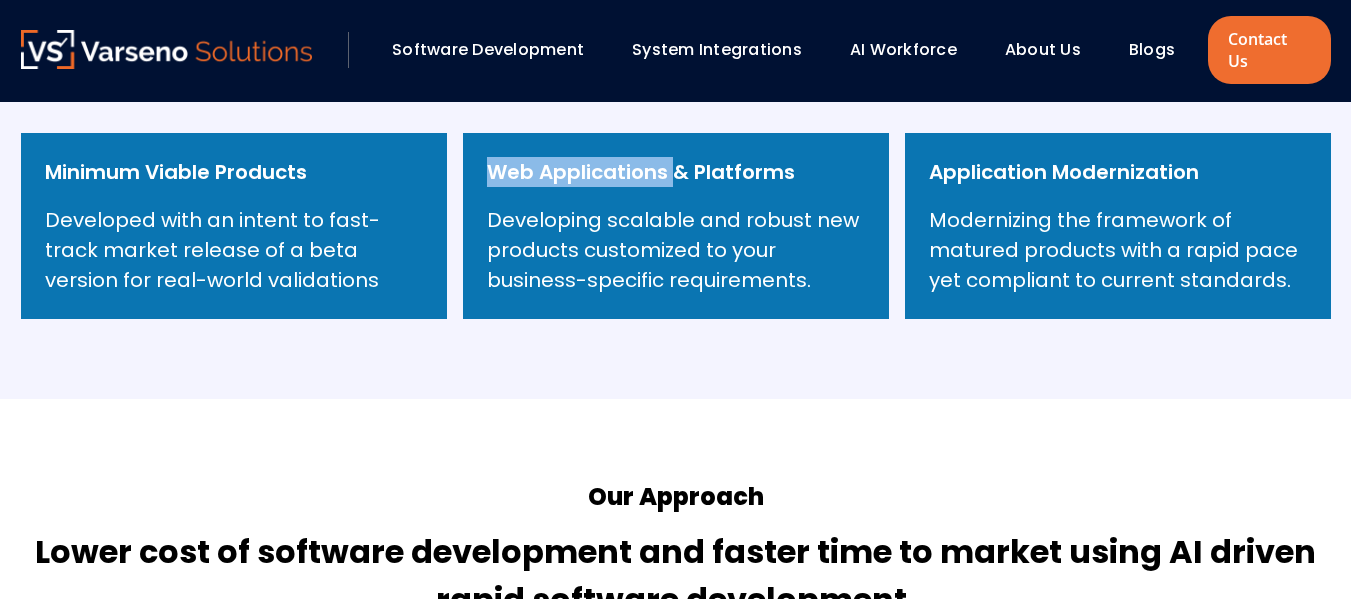 copy on "Web Applications" 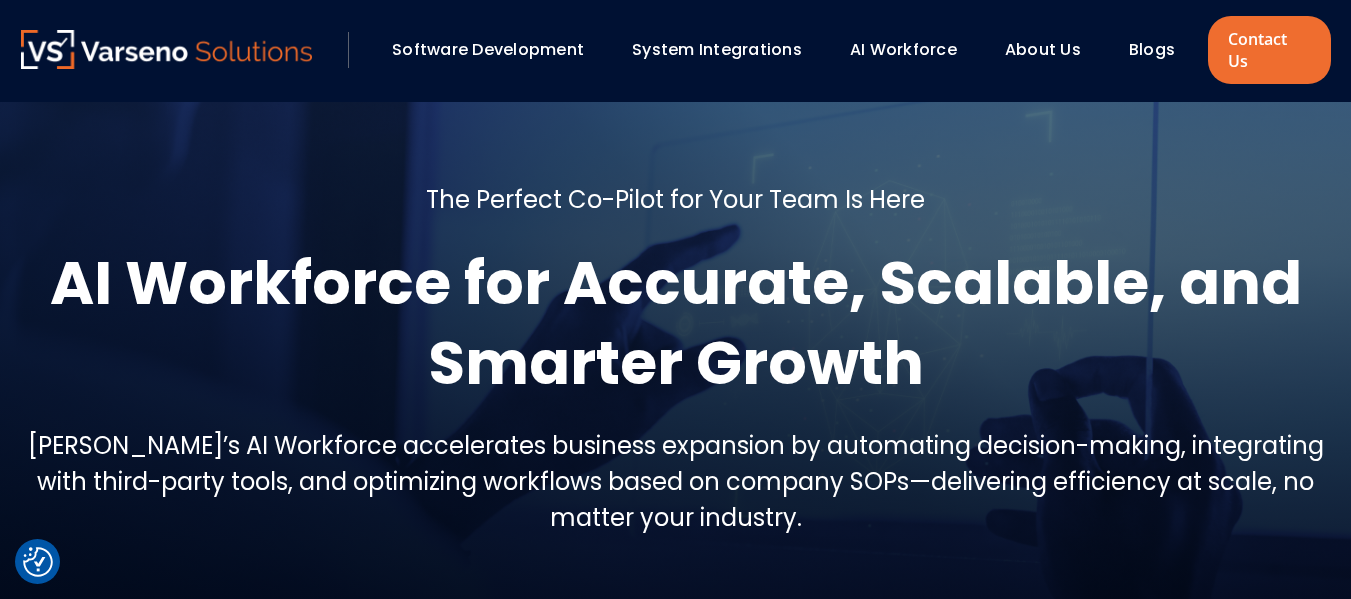 scroll, scrollTop: 0, scrollLeft: 0, axis: both 